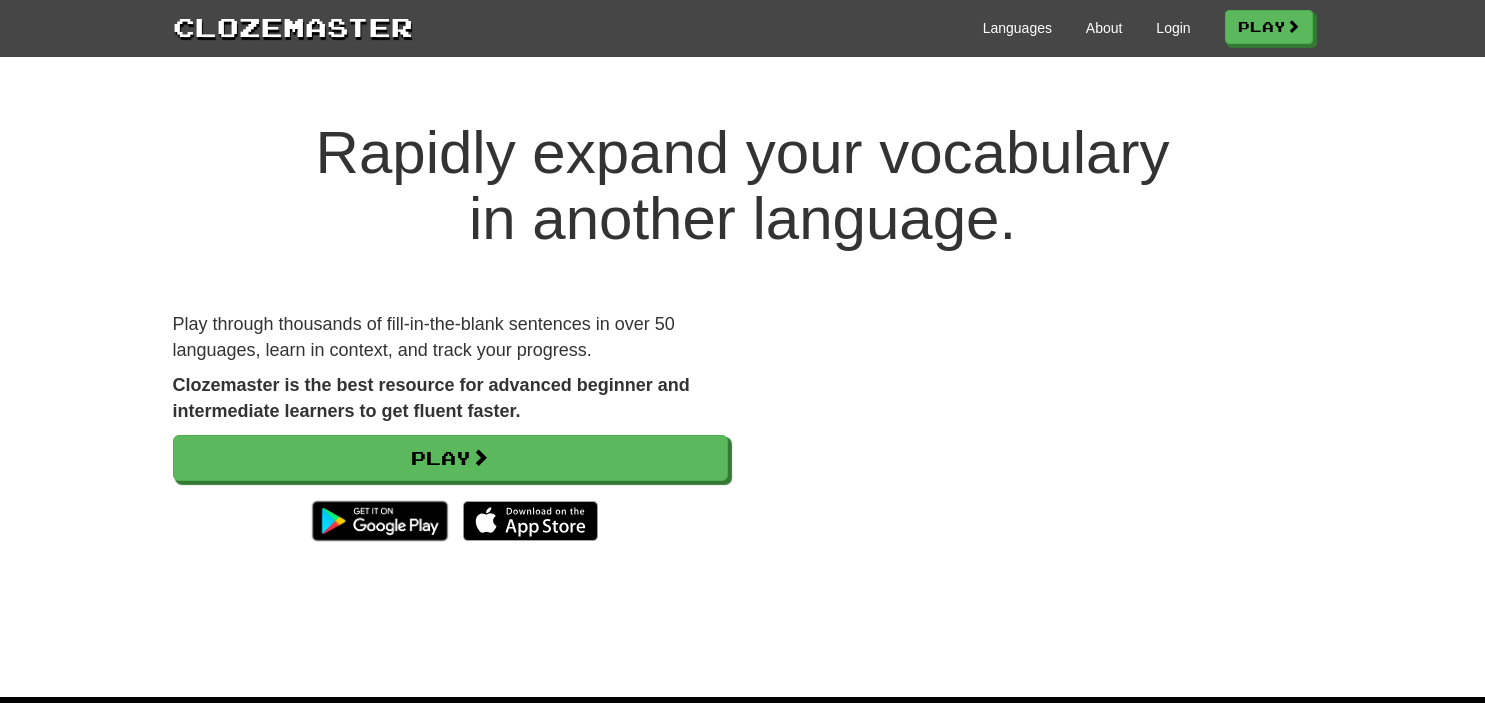 scroll, scrollTop: 0, scrollLeft: 0, axis: both 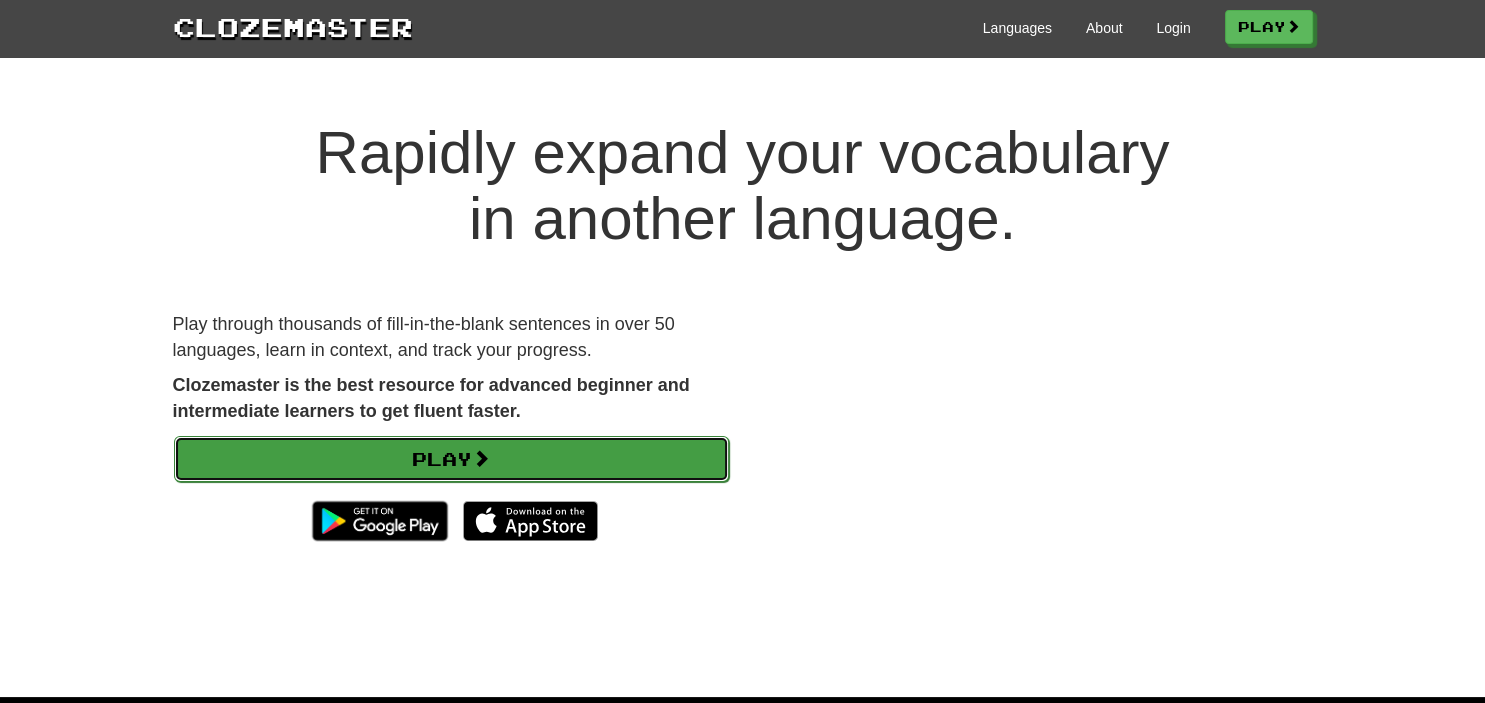click on "Play" at bounding box center [451, 459] 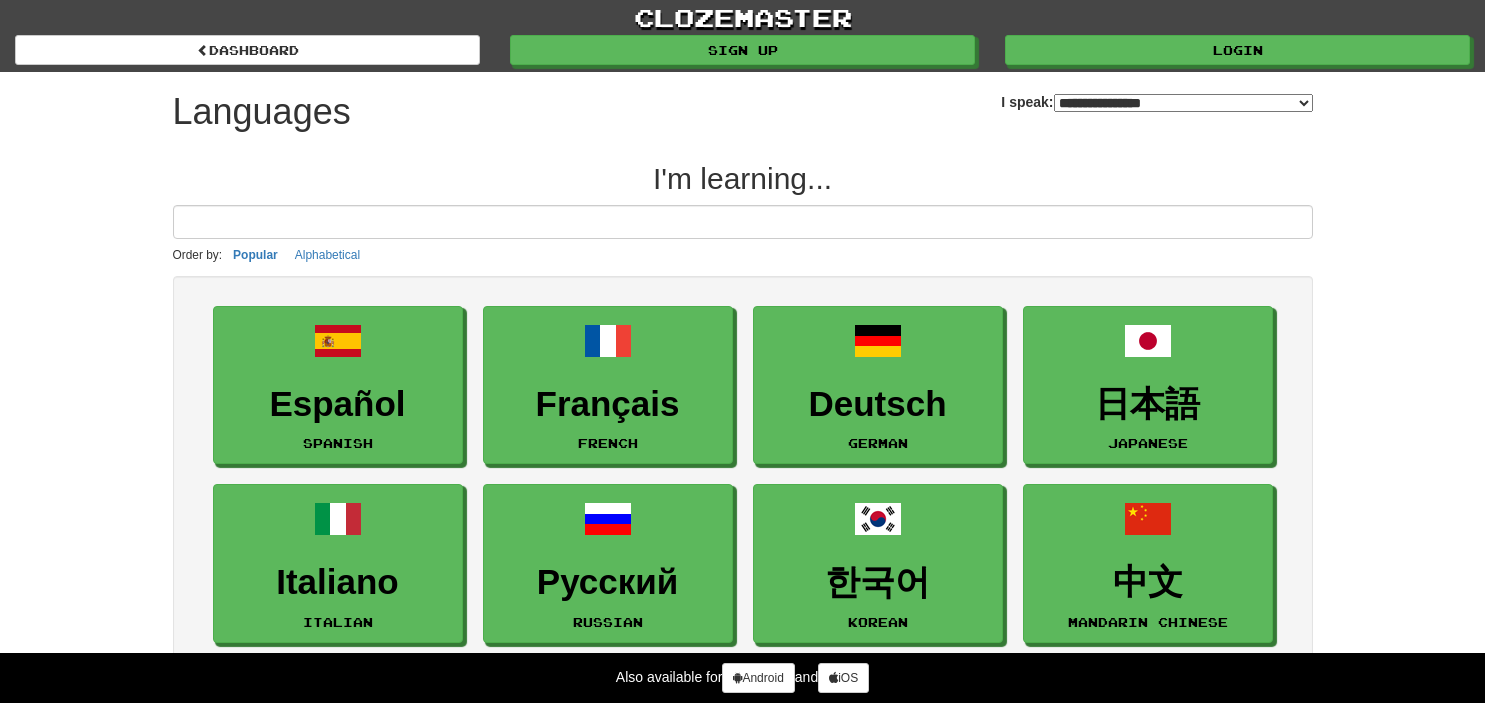 select on "*******" 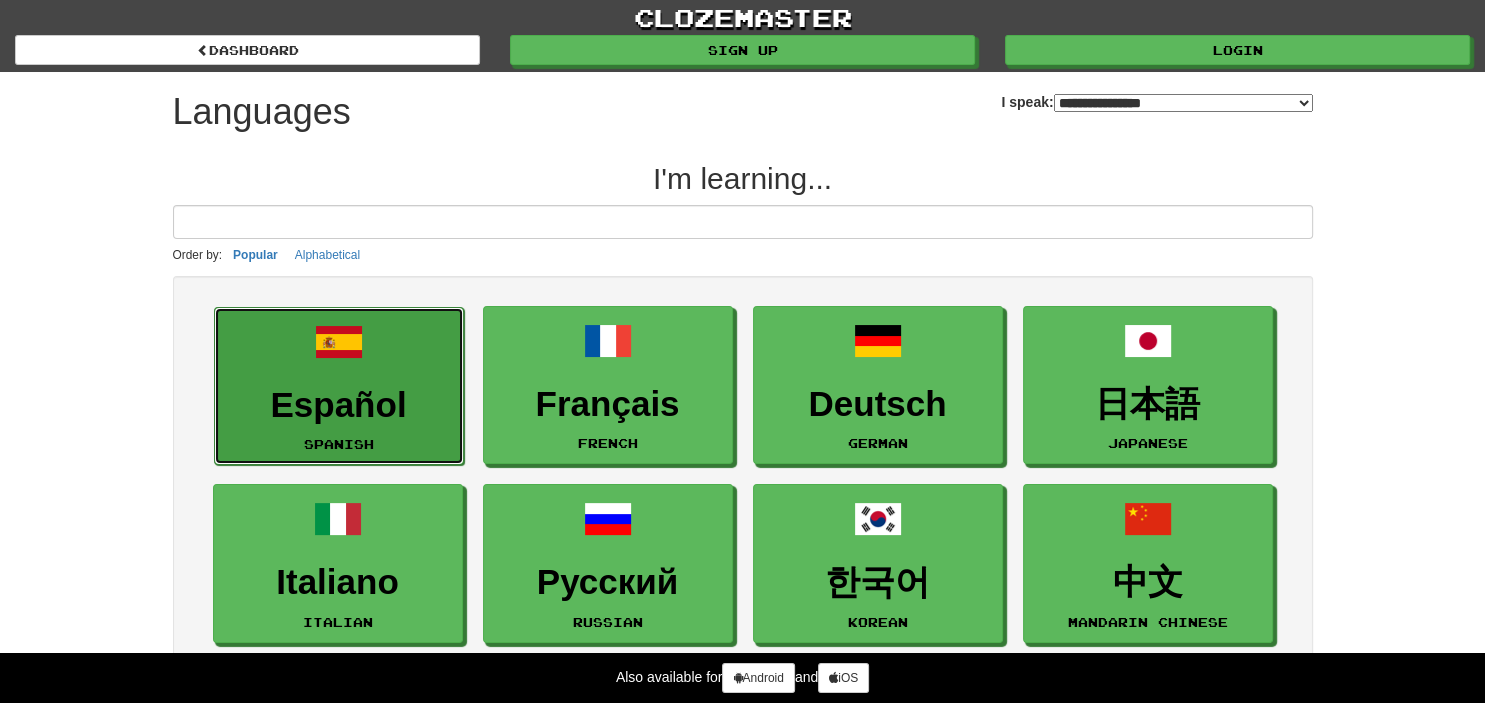 click on "Español Spanish" at bounding box center (339, 386) 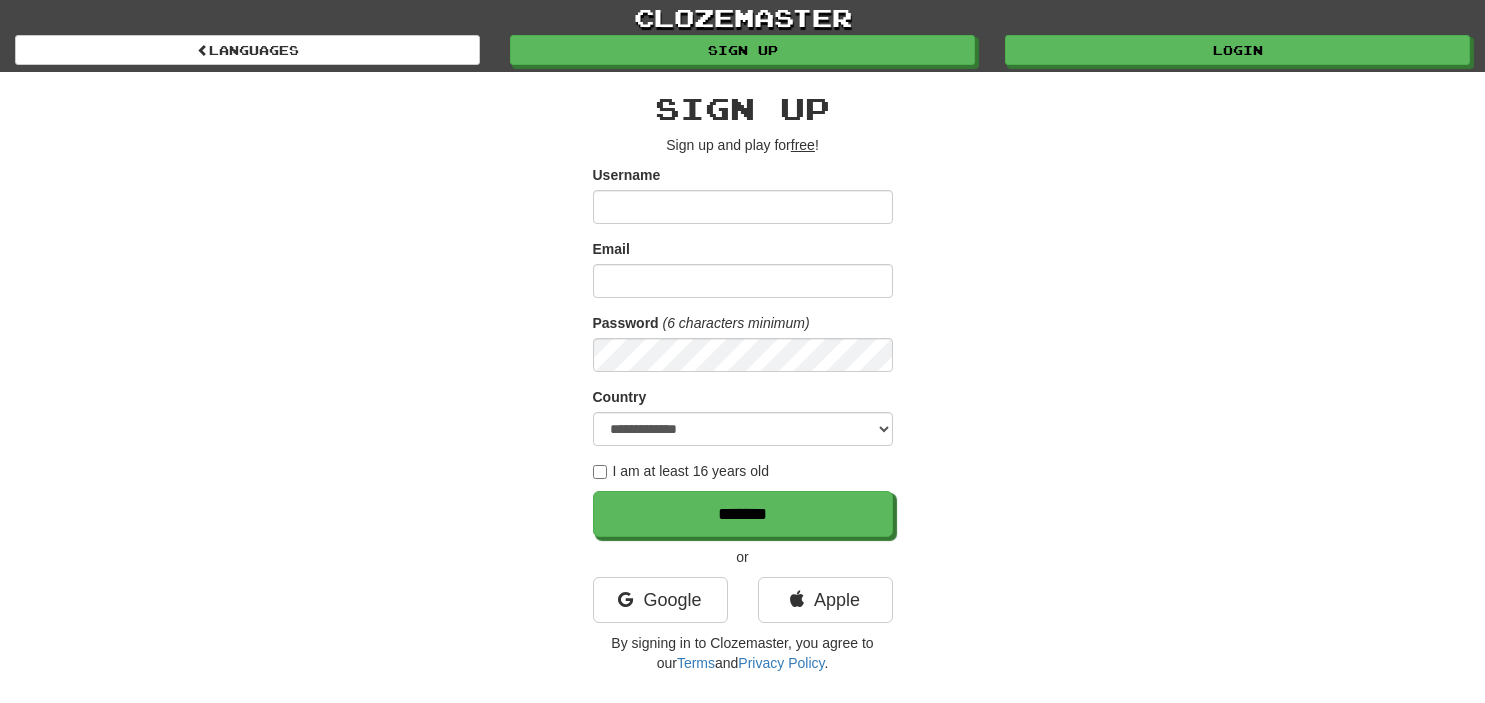 scroll, scrollTop: 0, scrollLeft: 0, axis: both 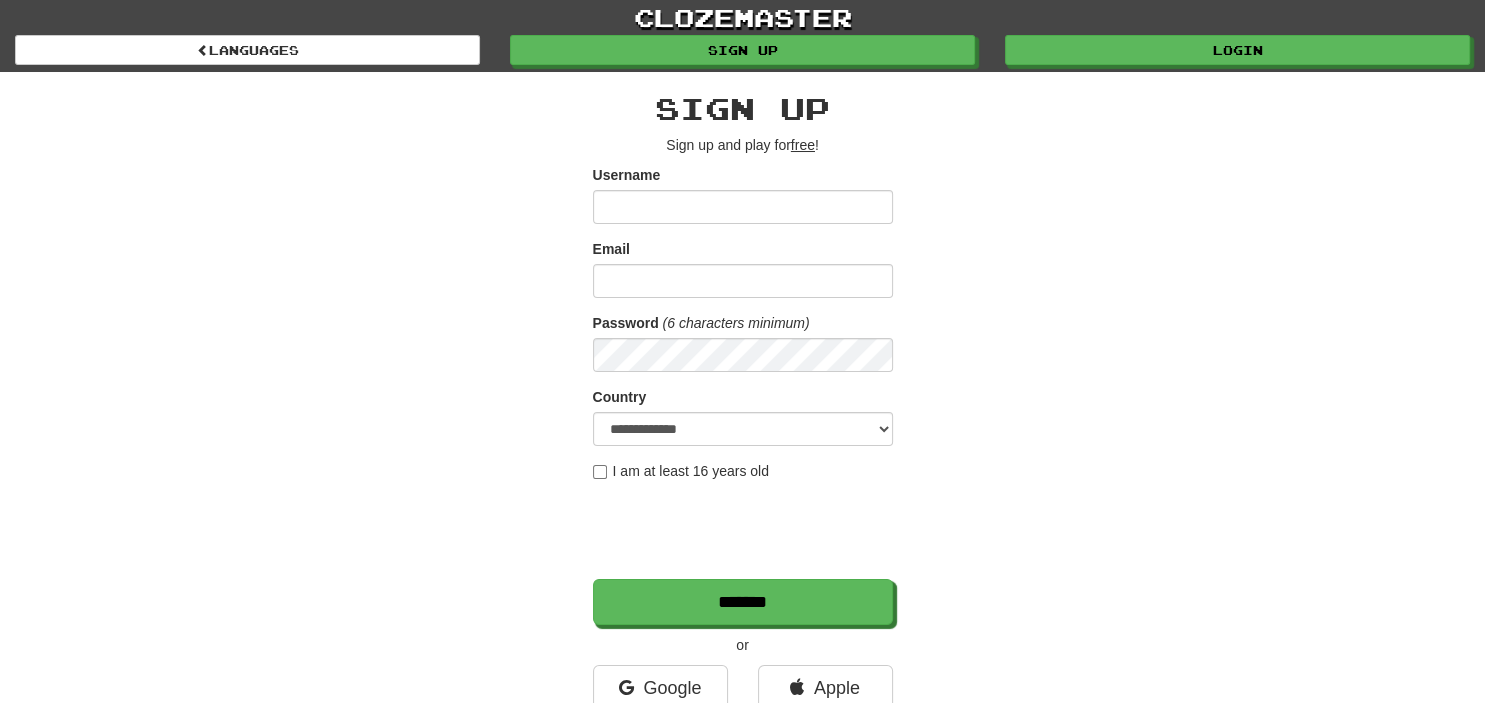 click on "**********" at bounding box center [743, 421] 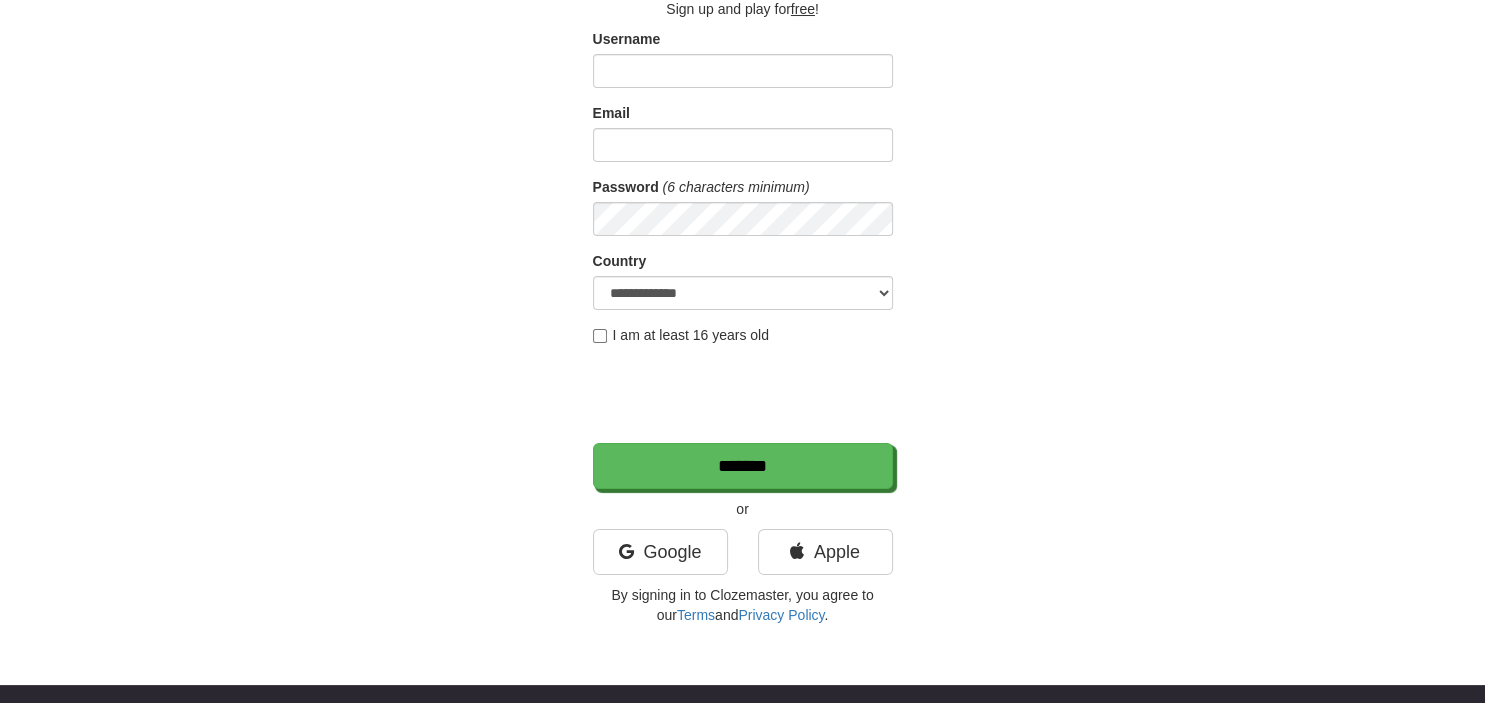 scroll, scrollTop: 142, scrollLeft: 0, axis: vertical 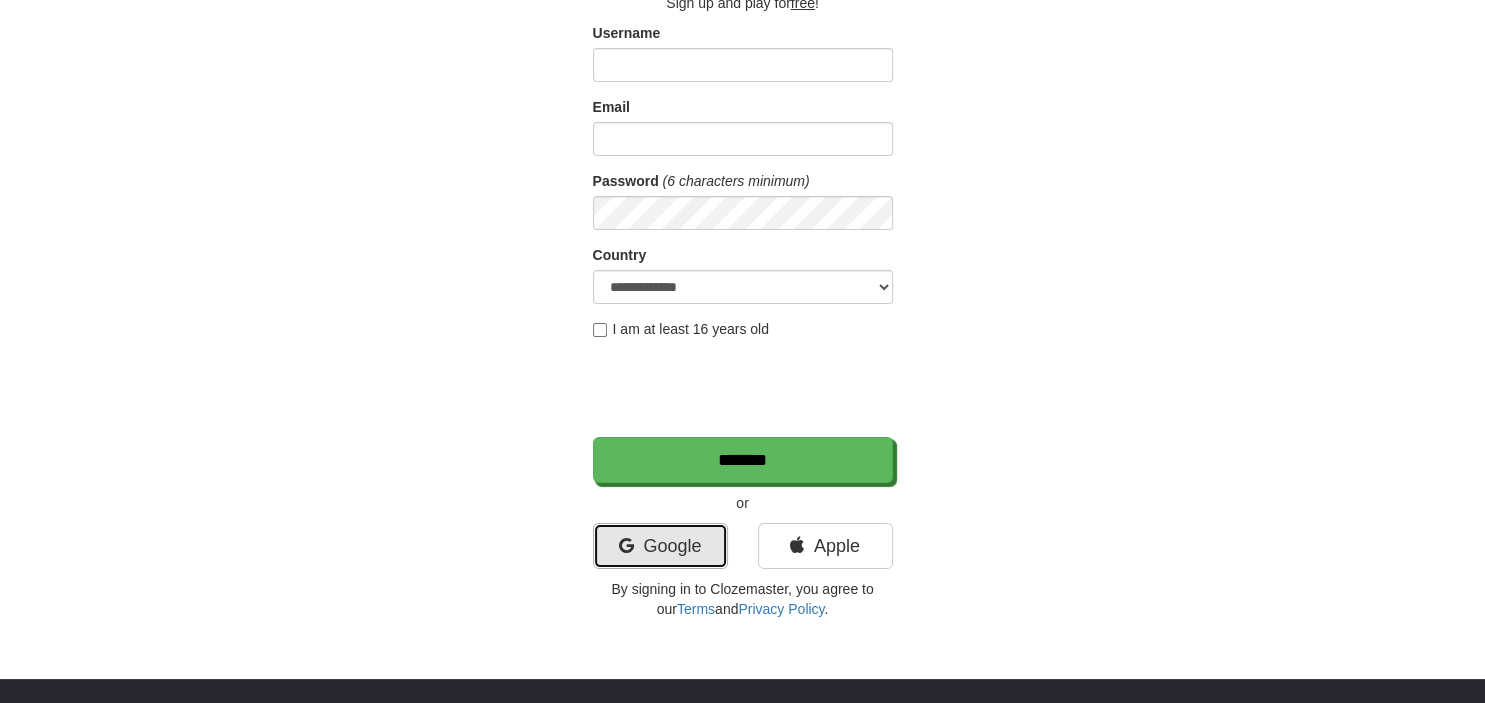 click at bounding box center (625, 546) 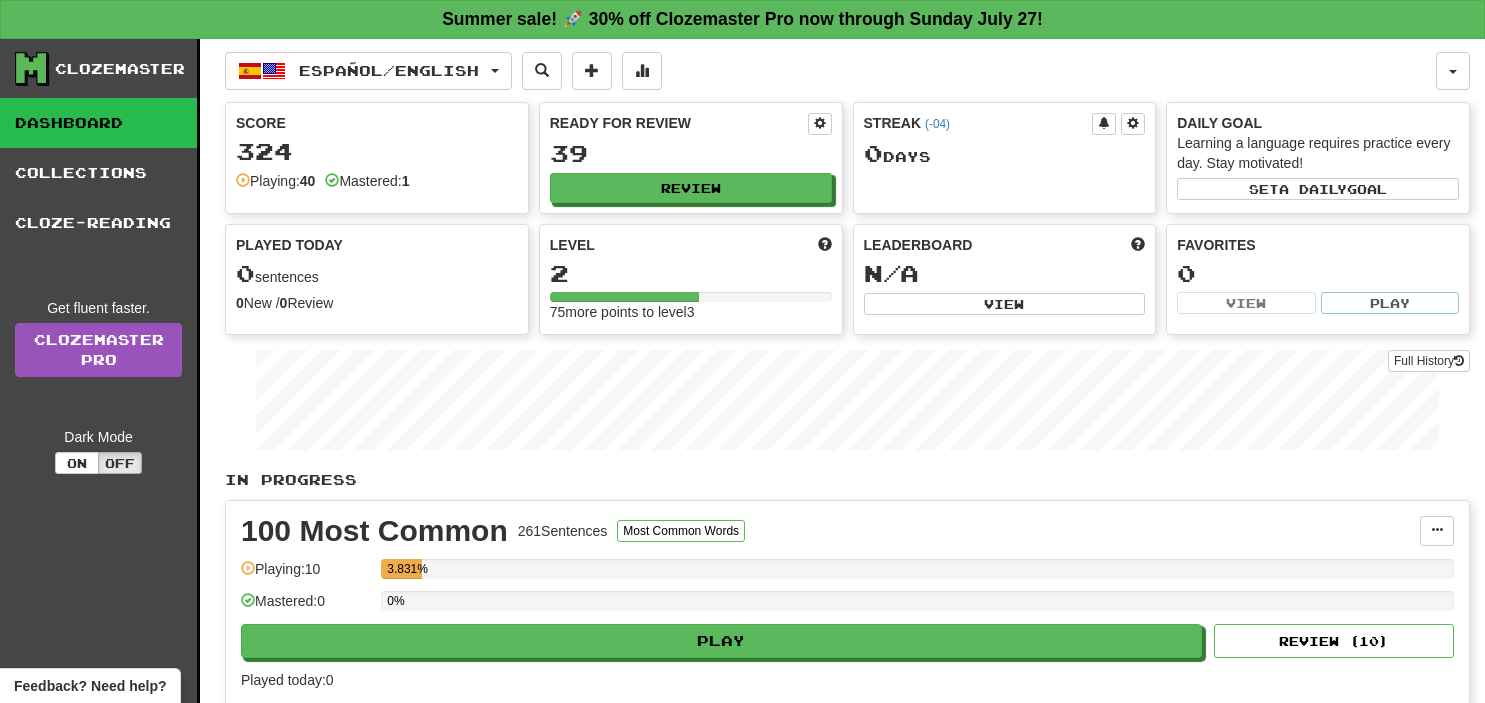 scroll, scrollTop: 0, scrollLeft: 0, axis: both 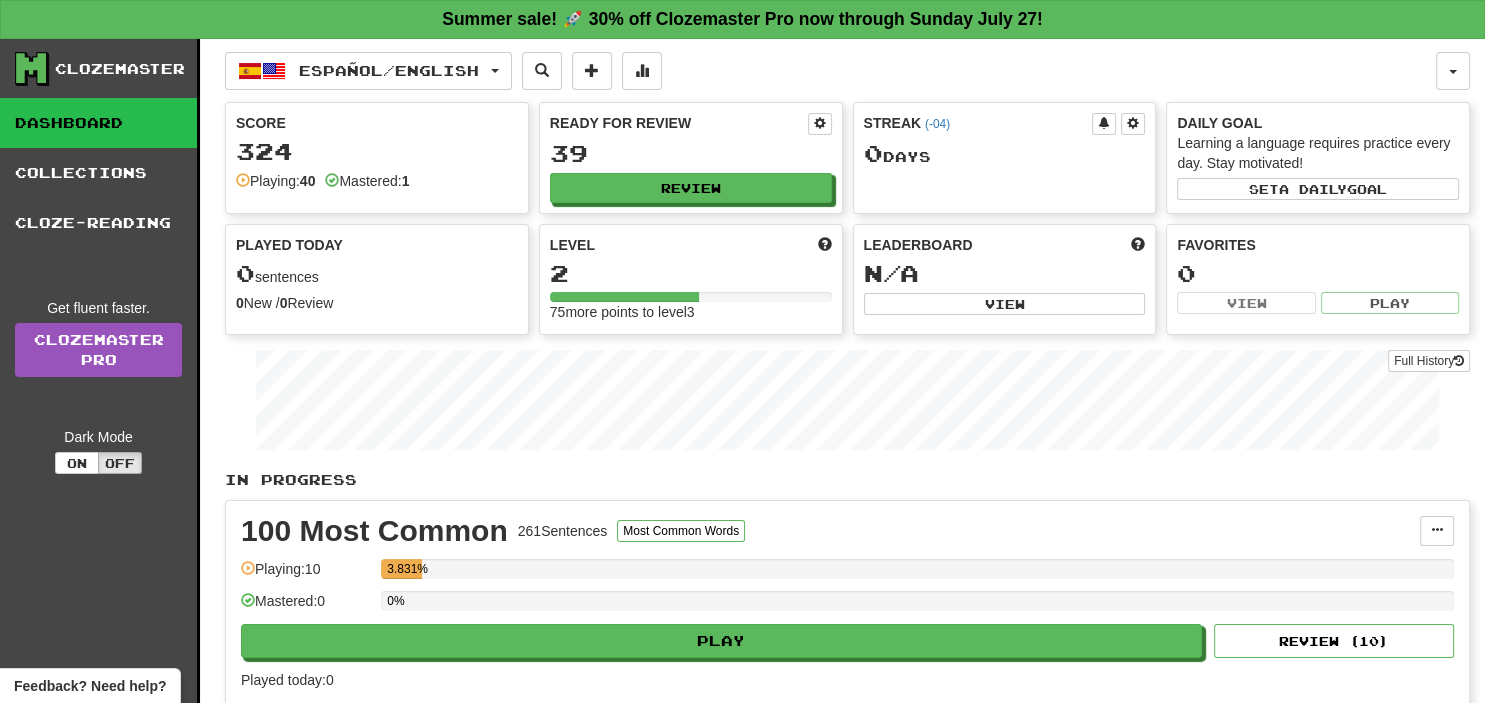 click on "Dashboard" at bounding box center [98, 123] 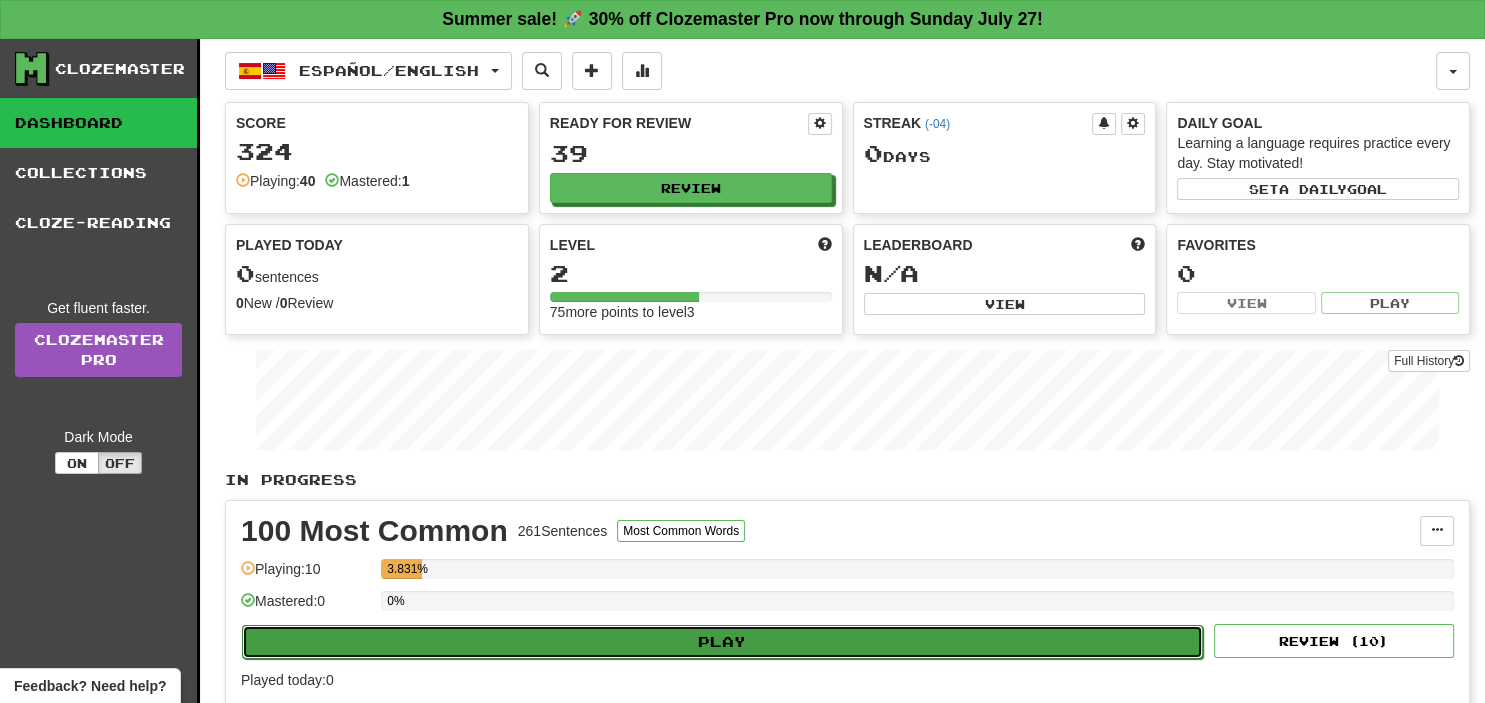 click on "Play" at bounding box center (722, 642) 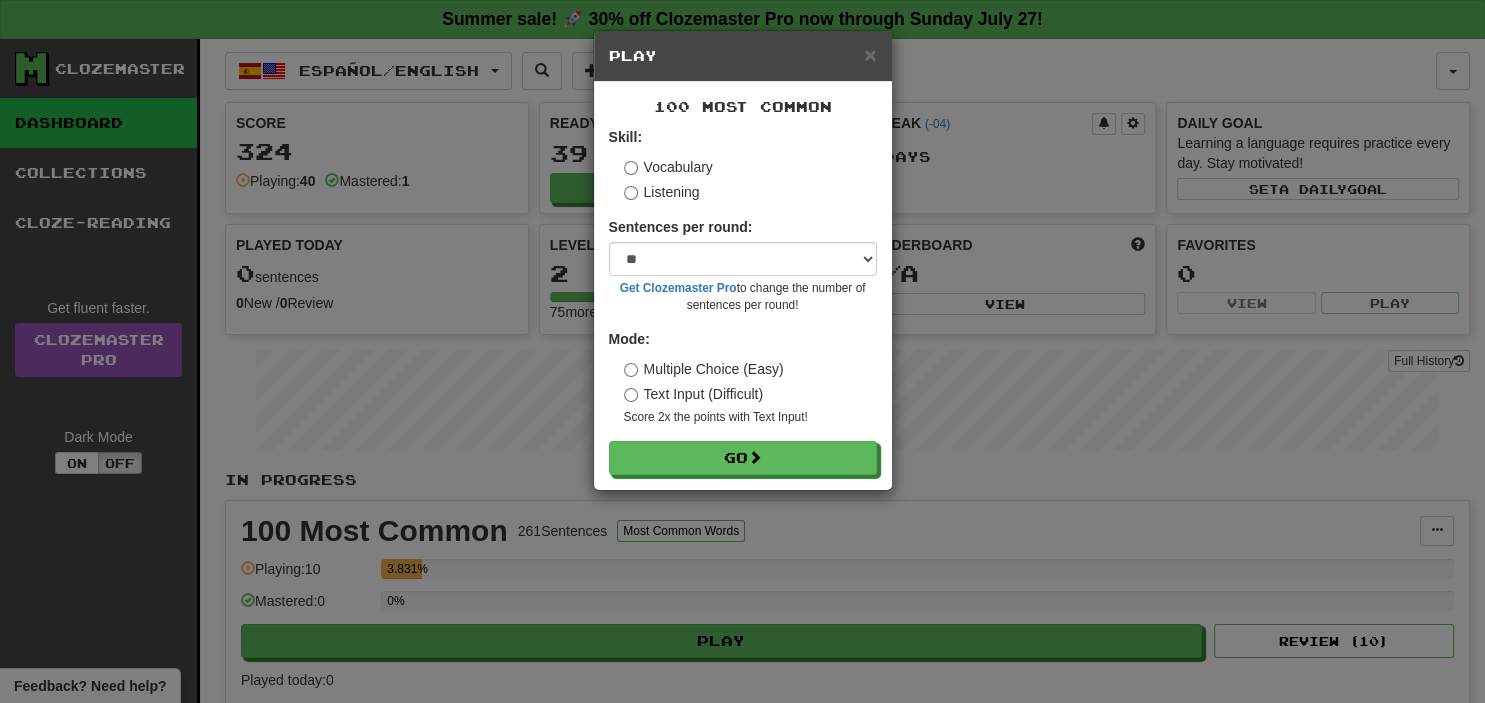click on "Listening" at bounding box center [662, 192] 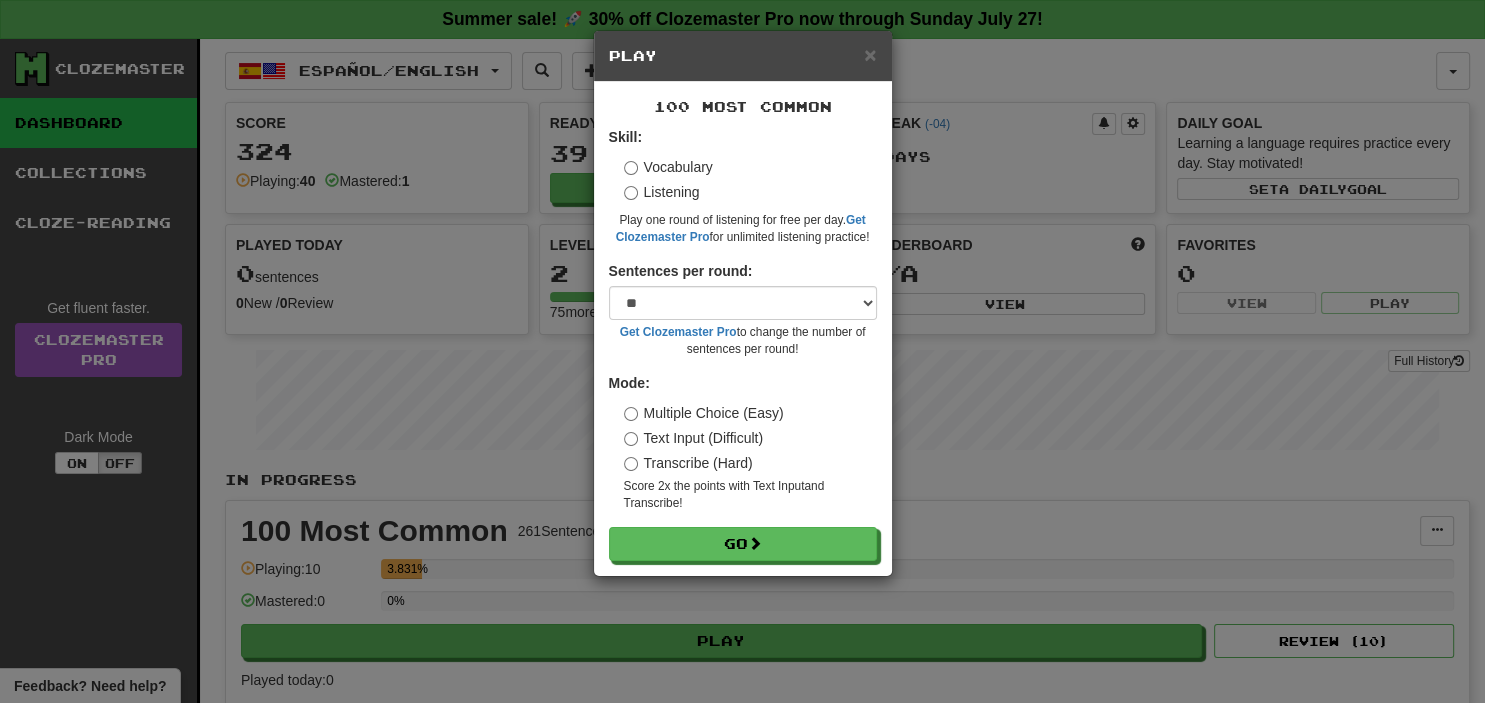 click on "Vocabulary" at bounding box center [668, 167] 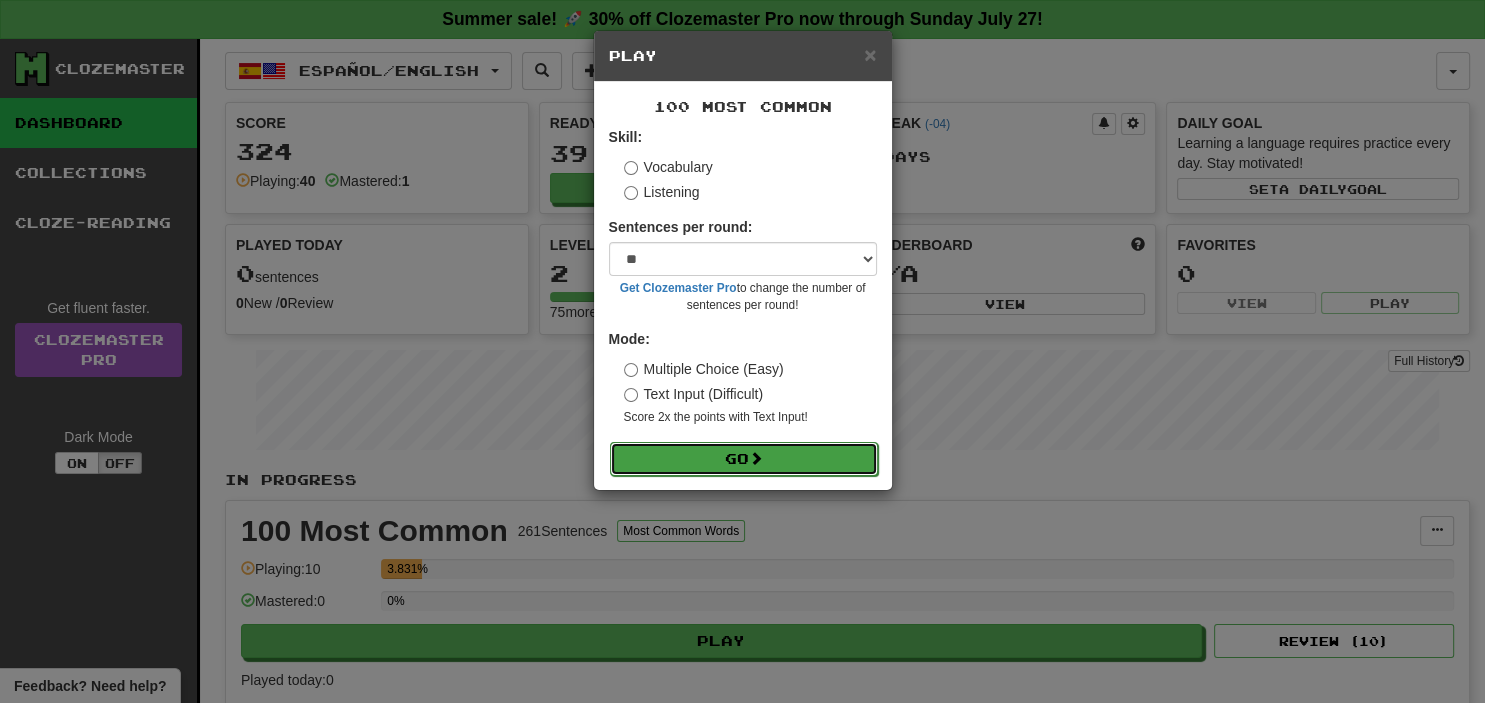 click on "Go" at bounding box center [744, 459] 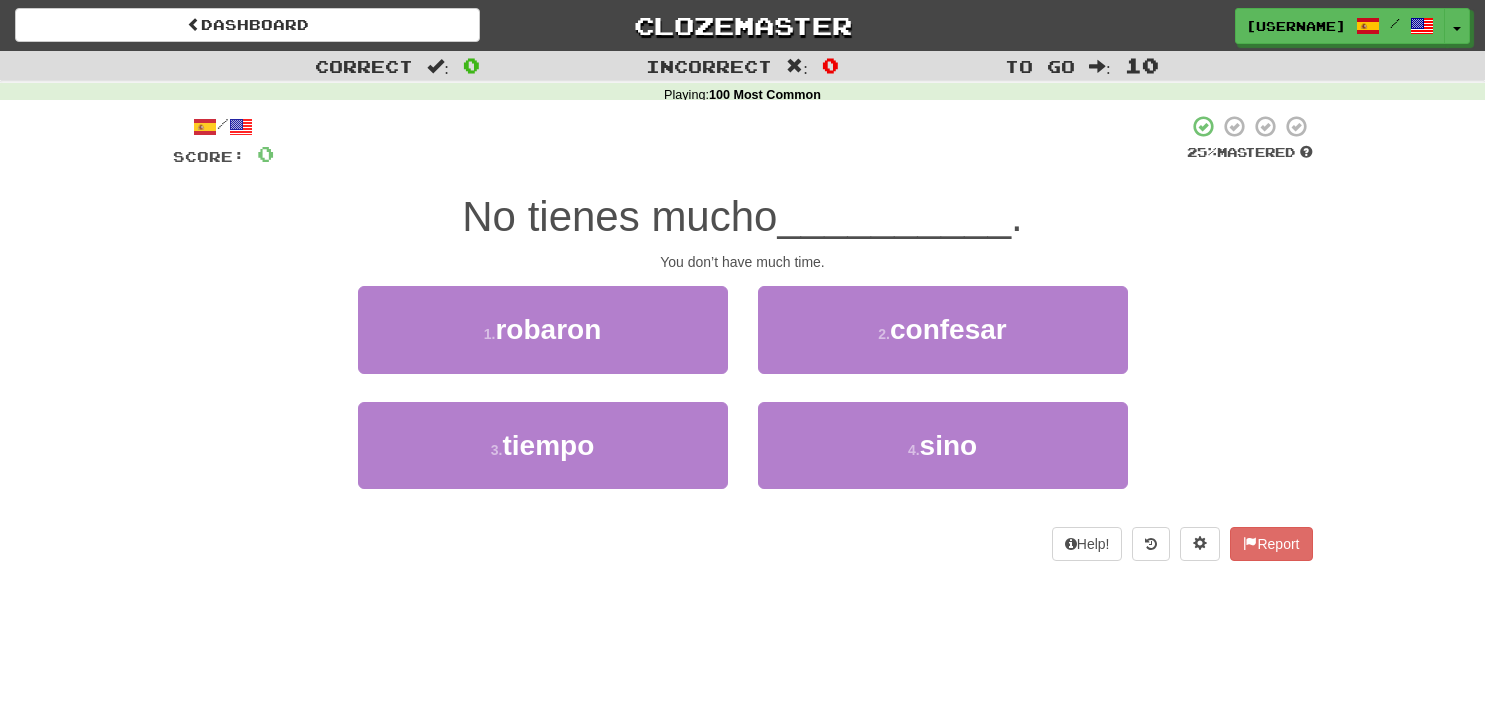 scroll, scrollTop: 0, scrollLeft: 0, axis: both 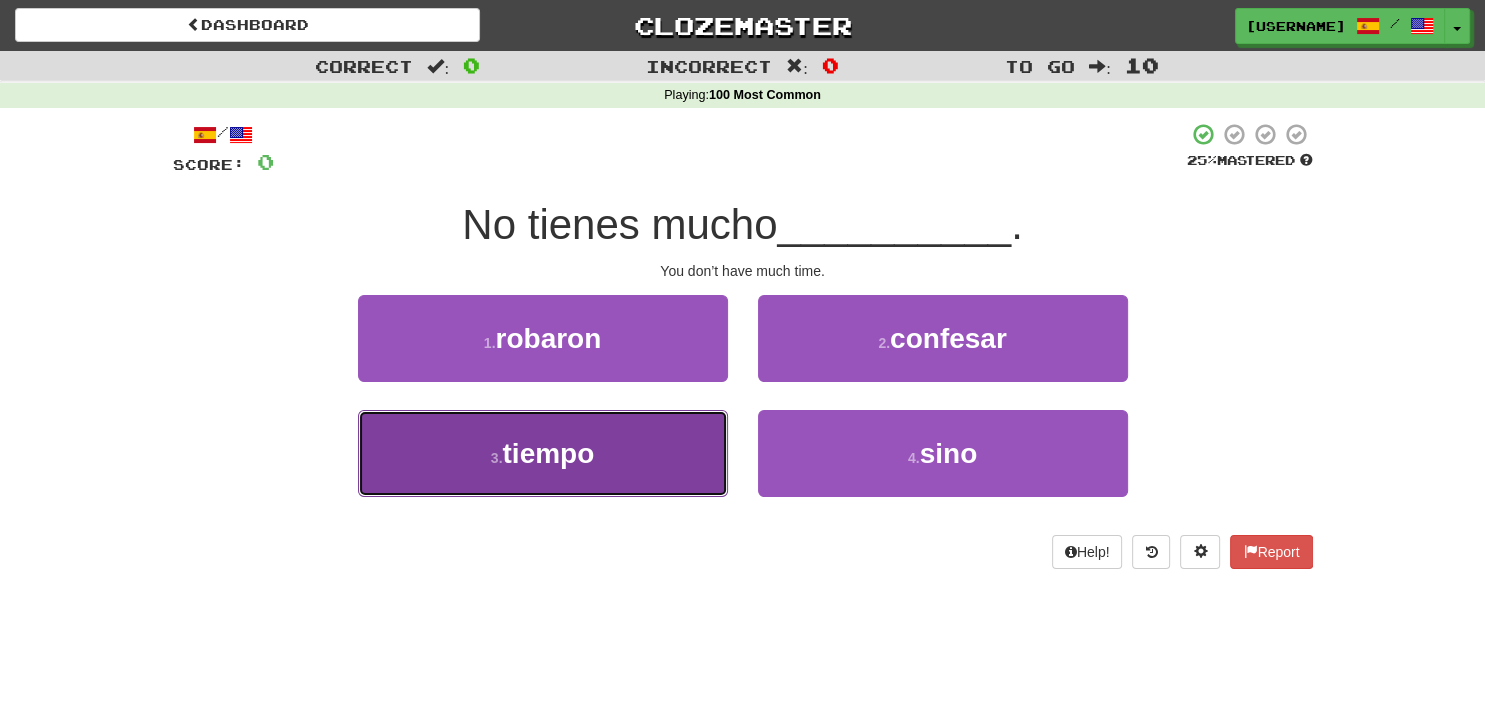 click on "3 .  tiempo" at bounding box center [543, 453] 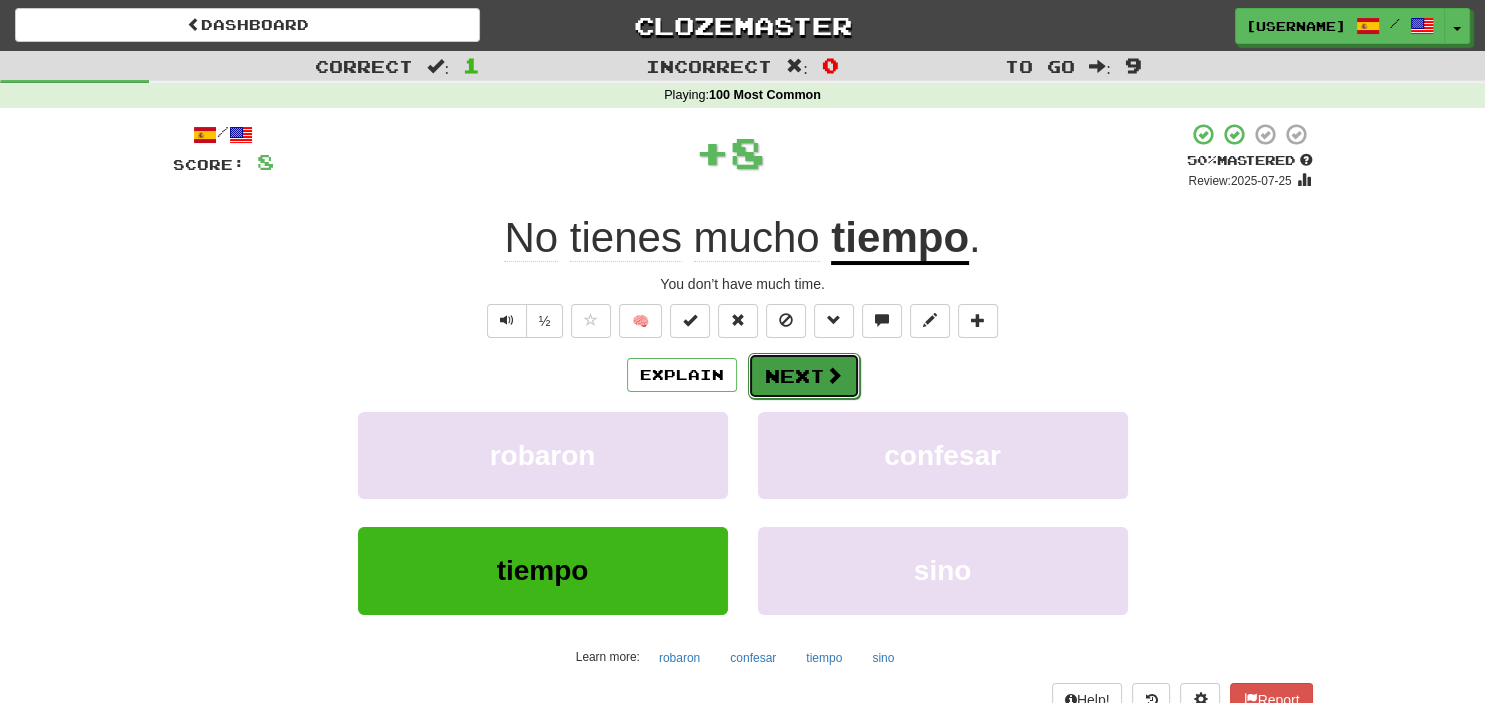 click on "Next" at bounding box center (804, 376) 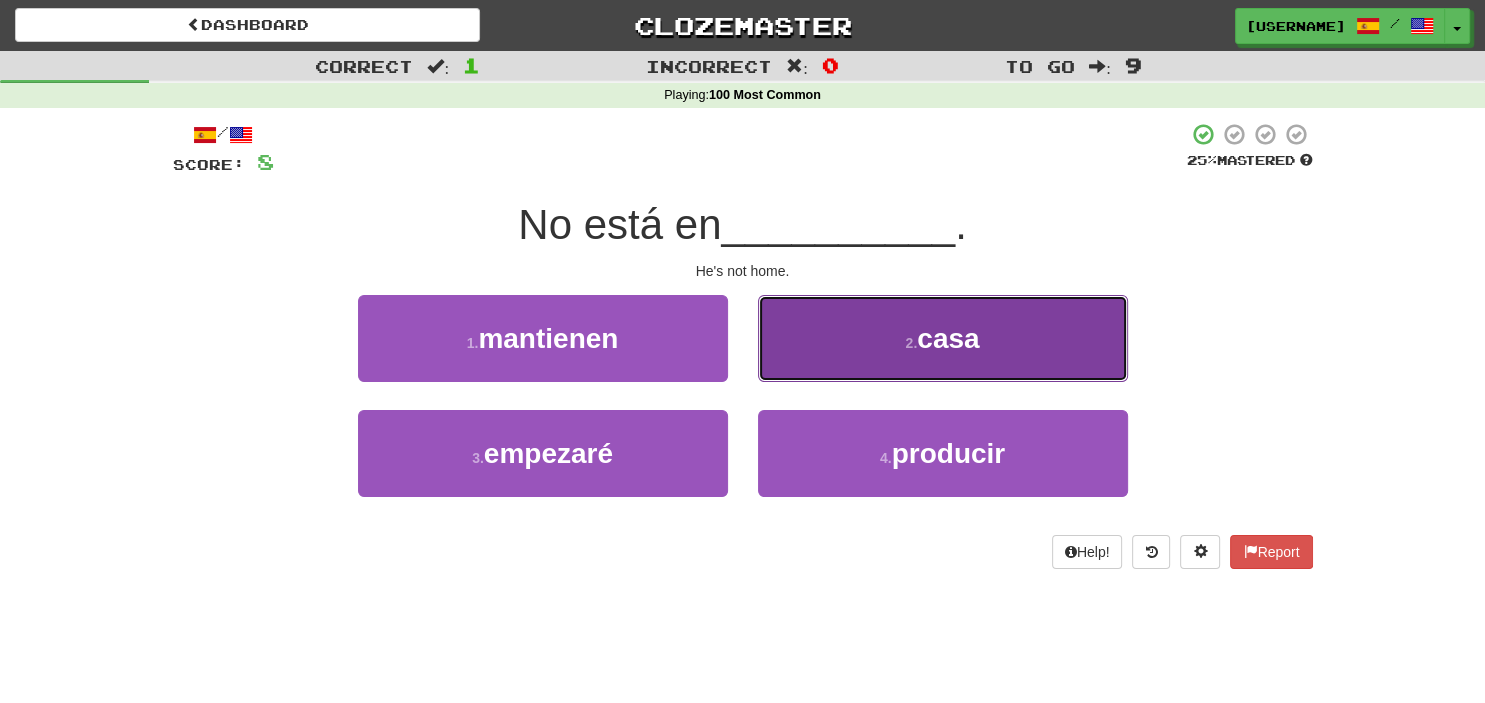 click on "2 .  casa" at bounding box center [943, 338] 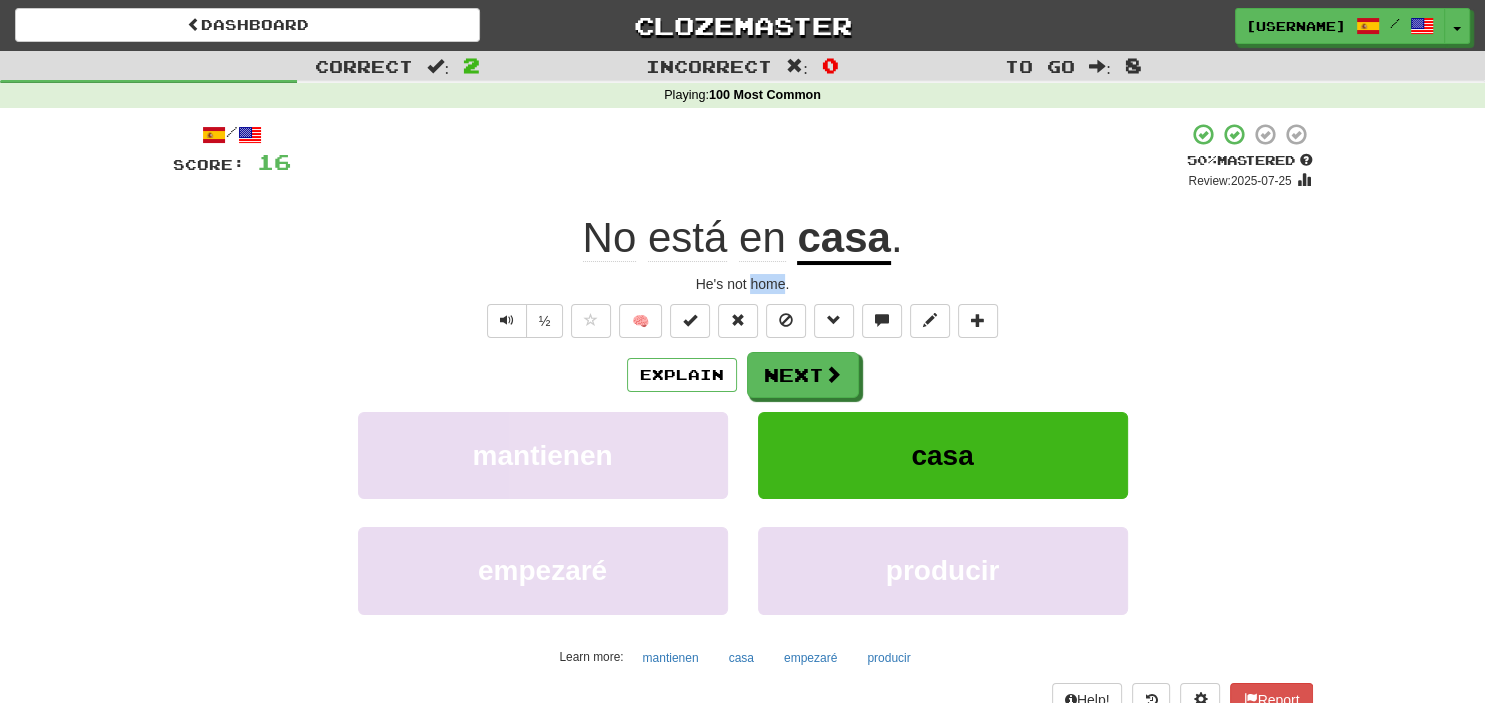 drag, startPoint x: 750, startPoint y: 283, endPoint x: 785, endPoint y: 281, distance: 35.057095 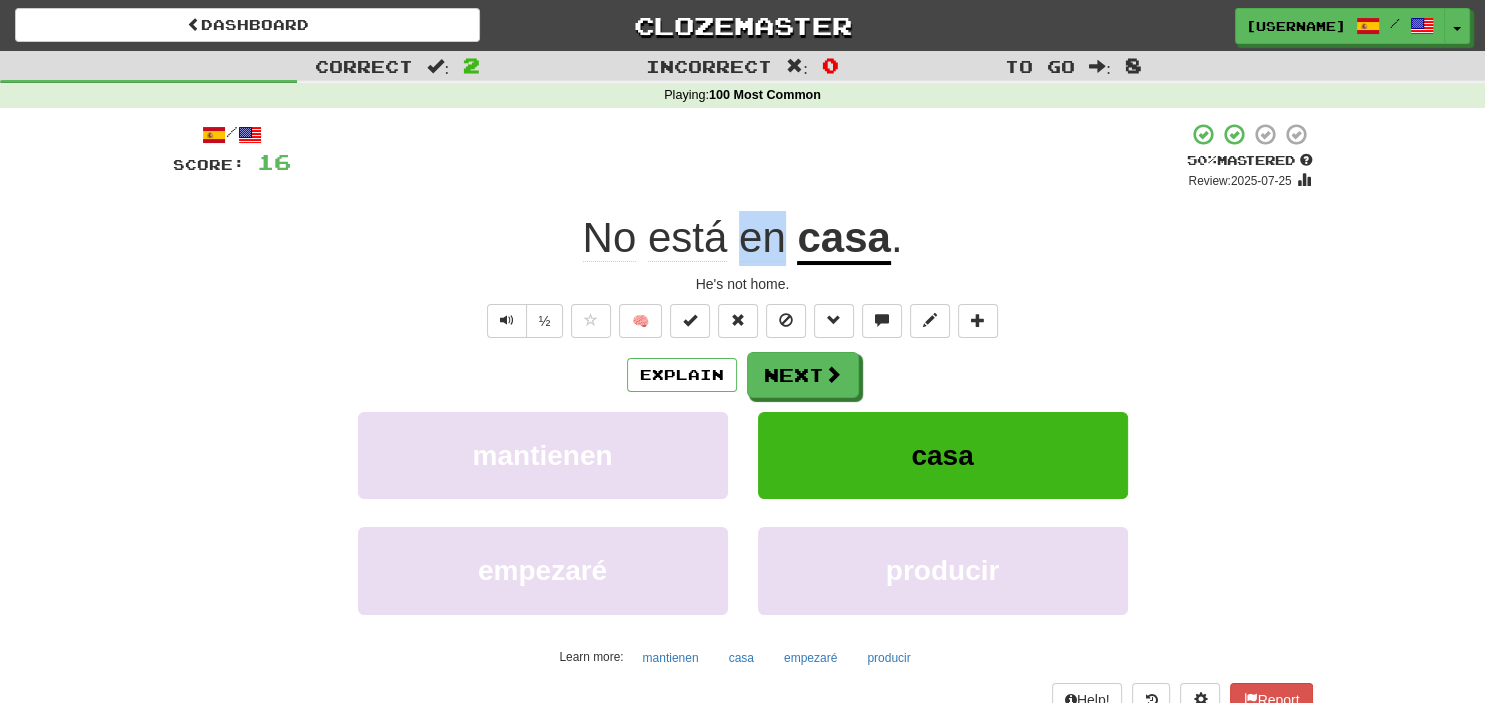 drag, startPoint x: 736, startPoint y: 249, endPoint x: 779, endPoint y: 251, distance: 43.046486 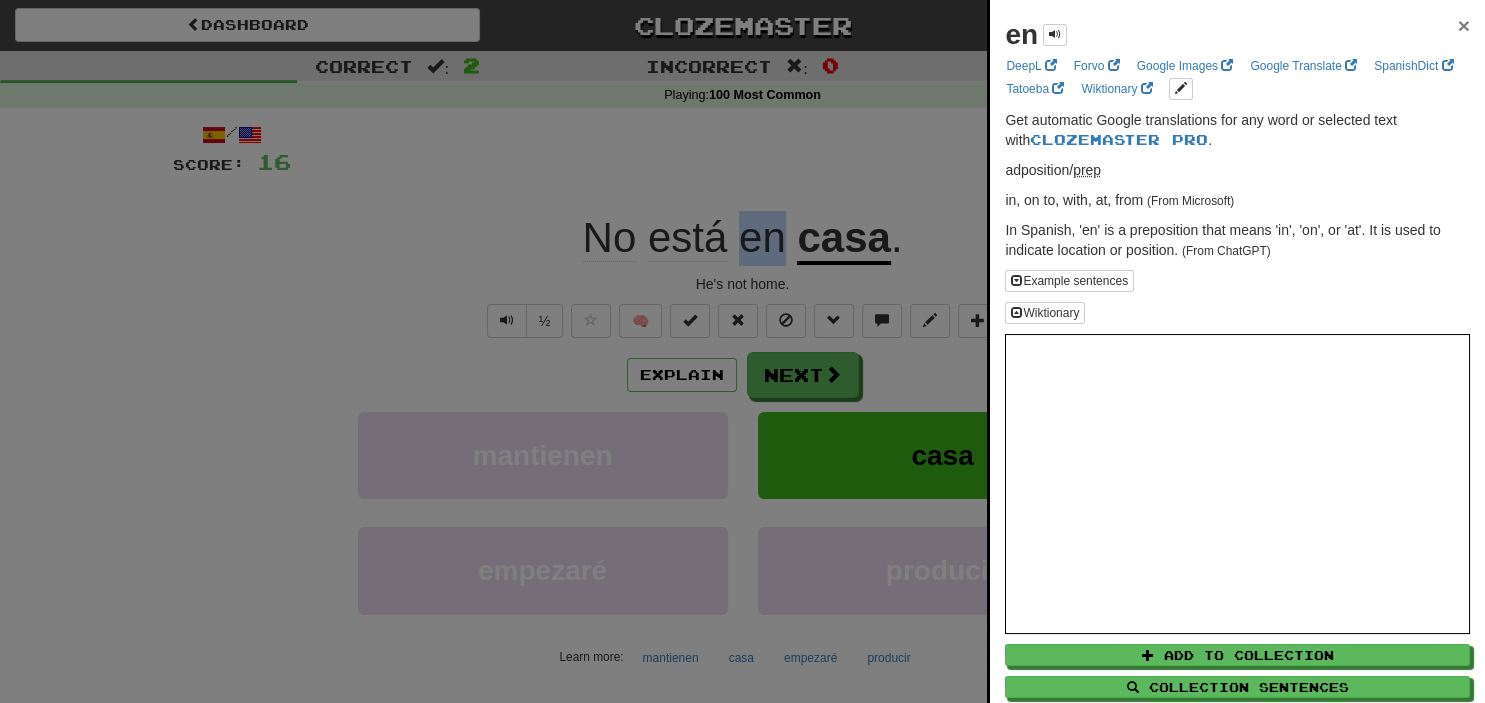 click on "×" at bounding box center [1464, 25] 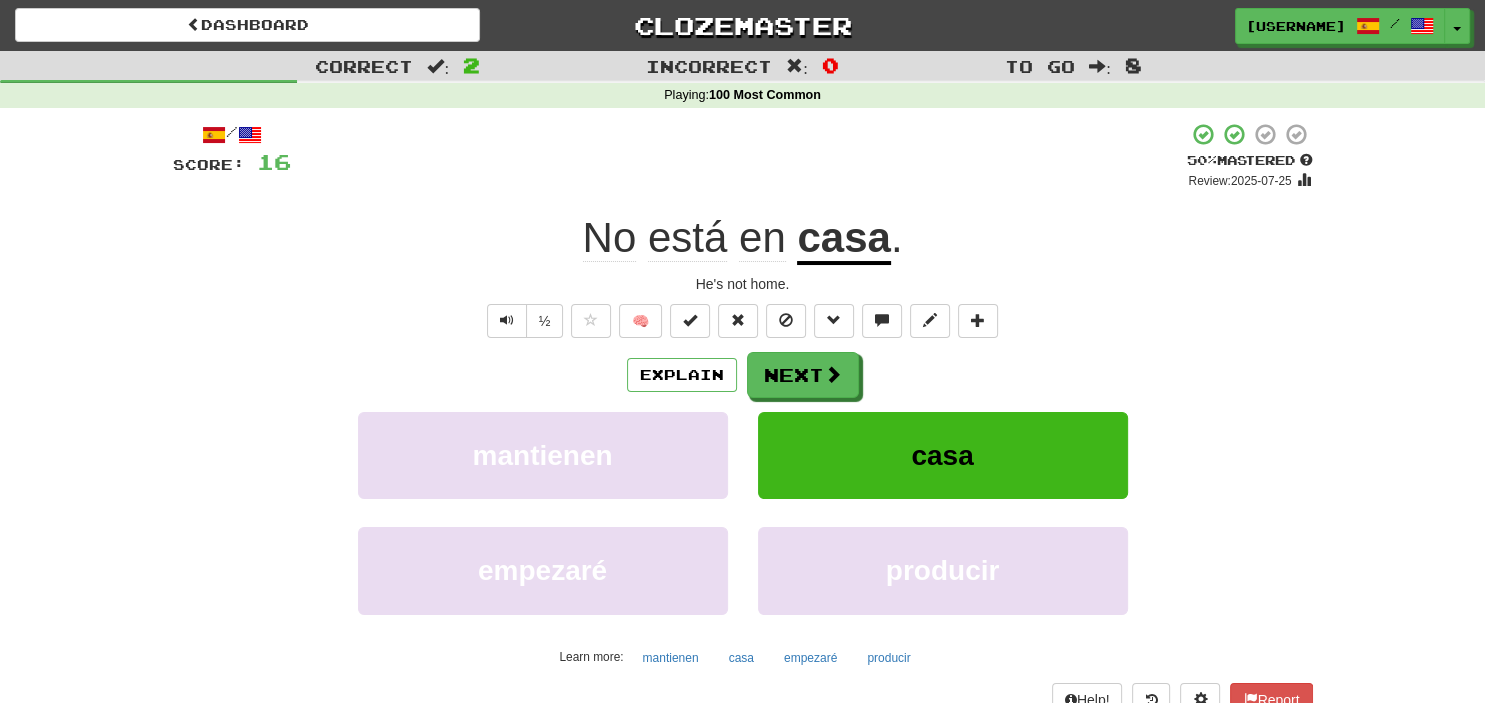 click on "está" 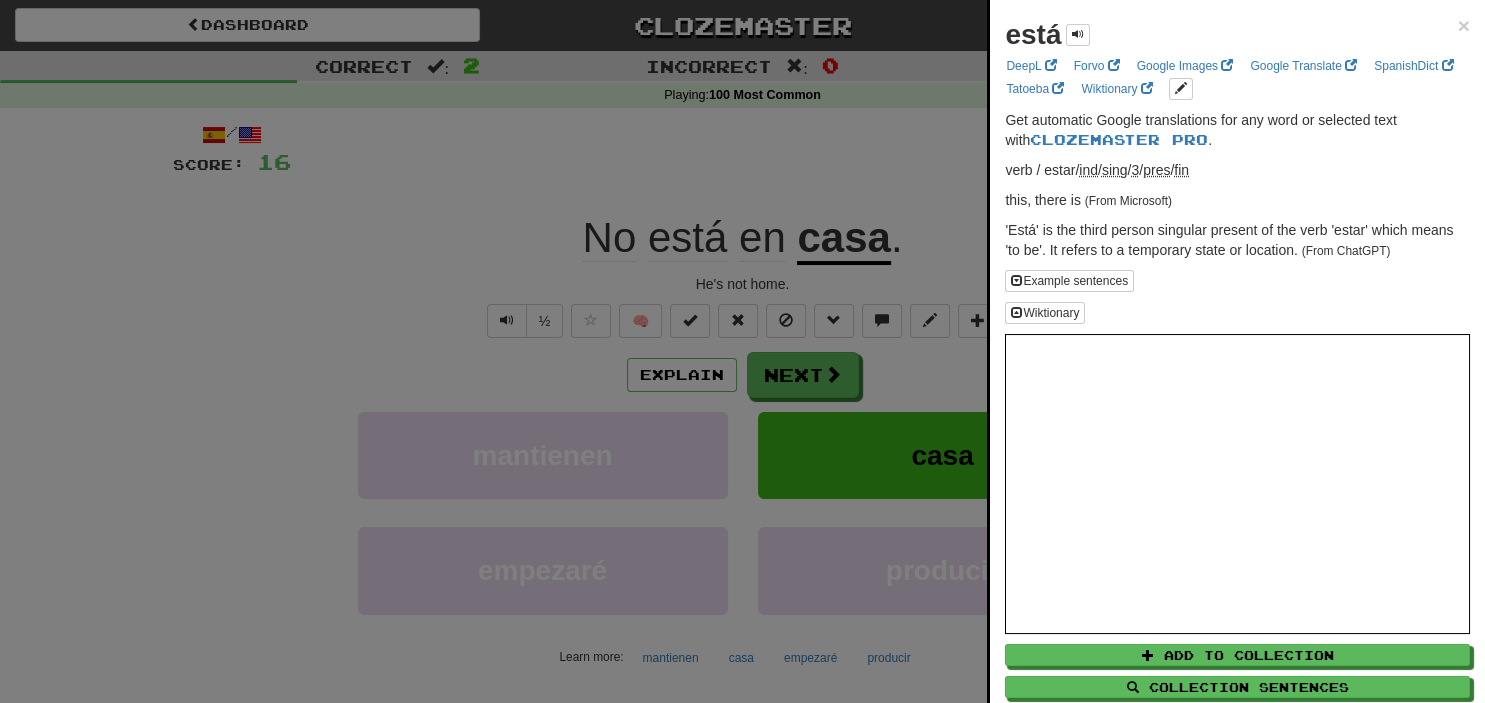 click on "está ×" at bounding box center (1237, 35) 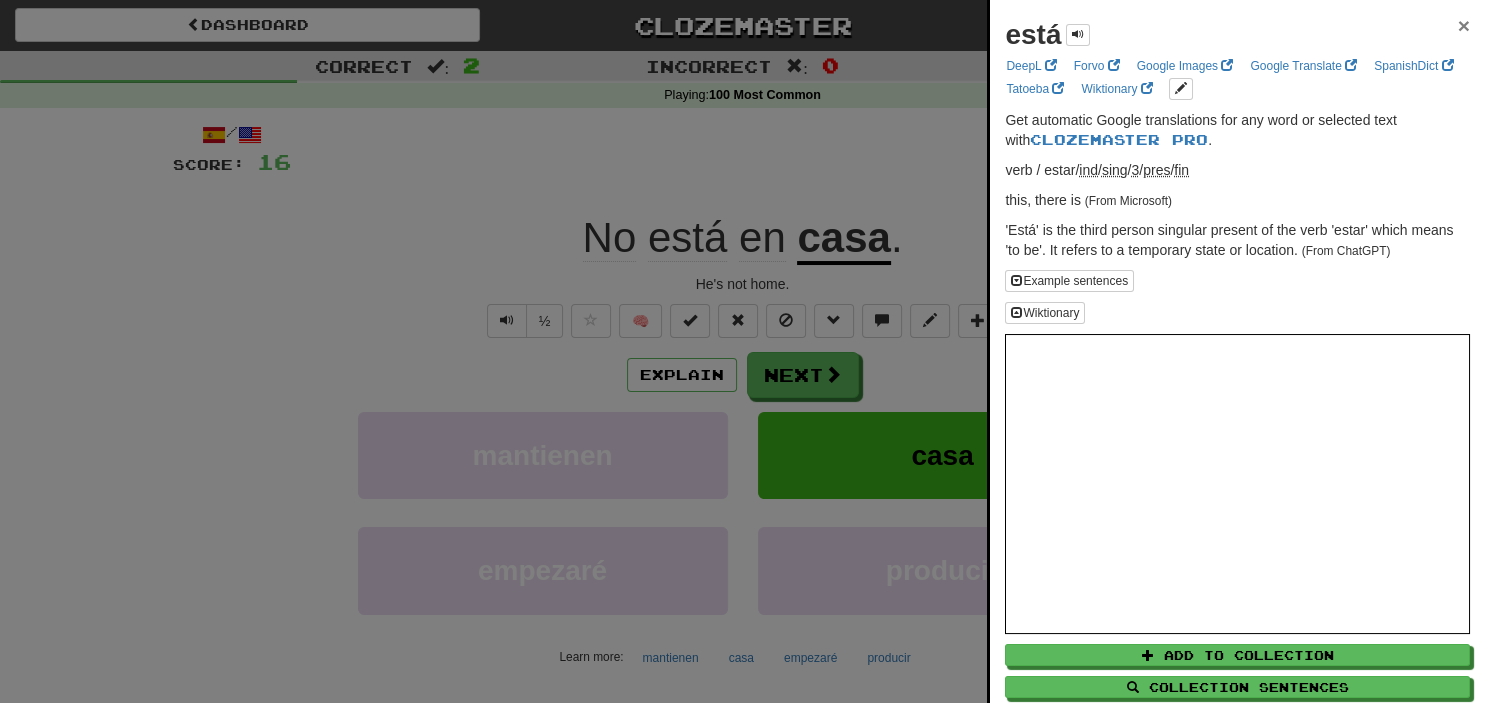 click on "×" at bounding box center (1464, 25) 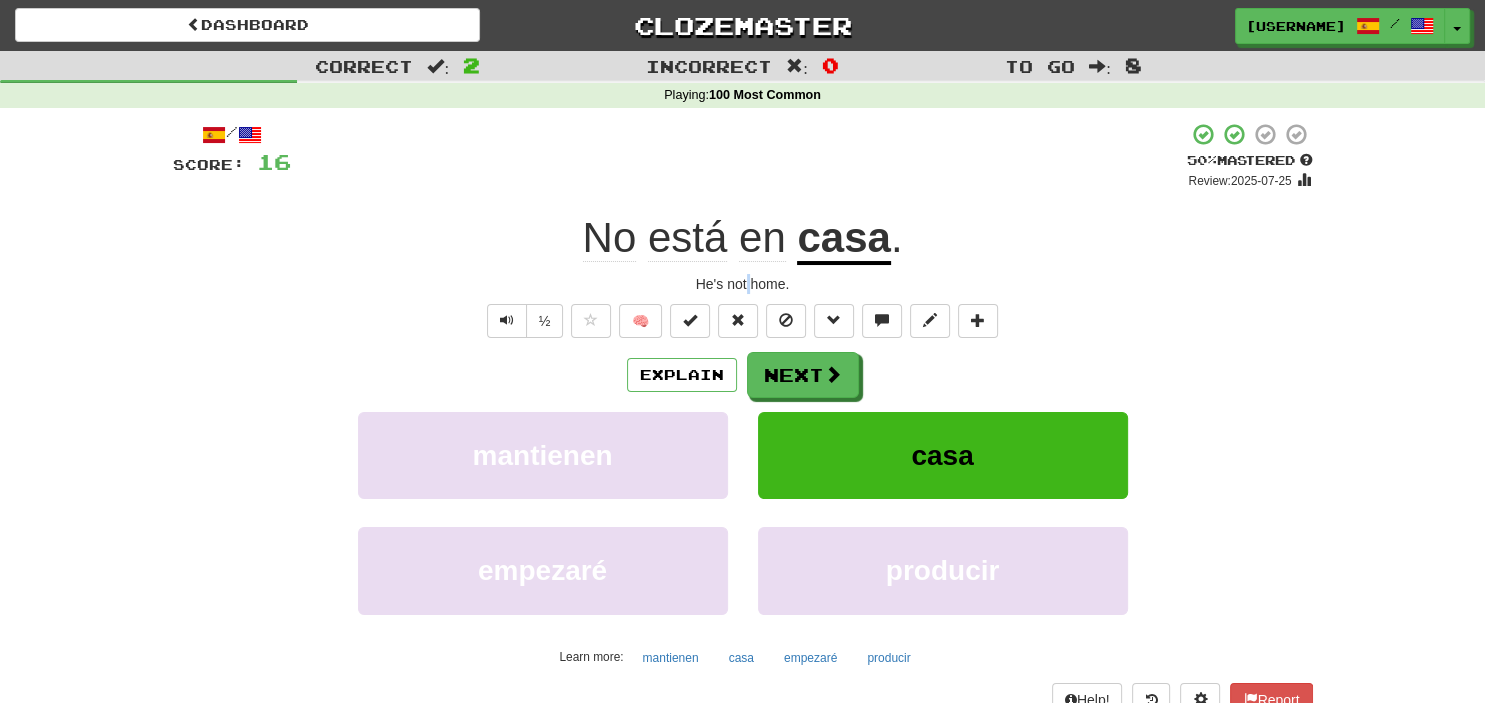 click on "He's not home." at bounding box center [743, 284] 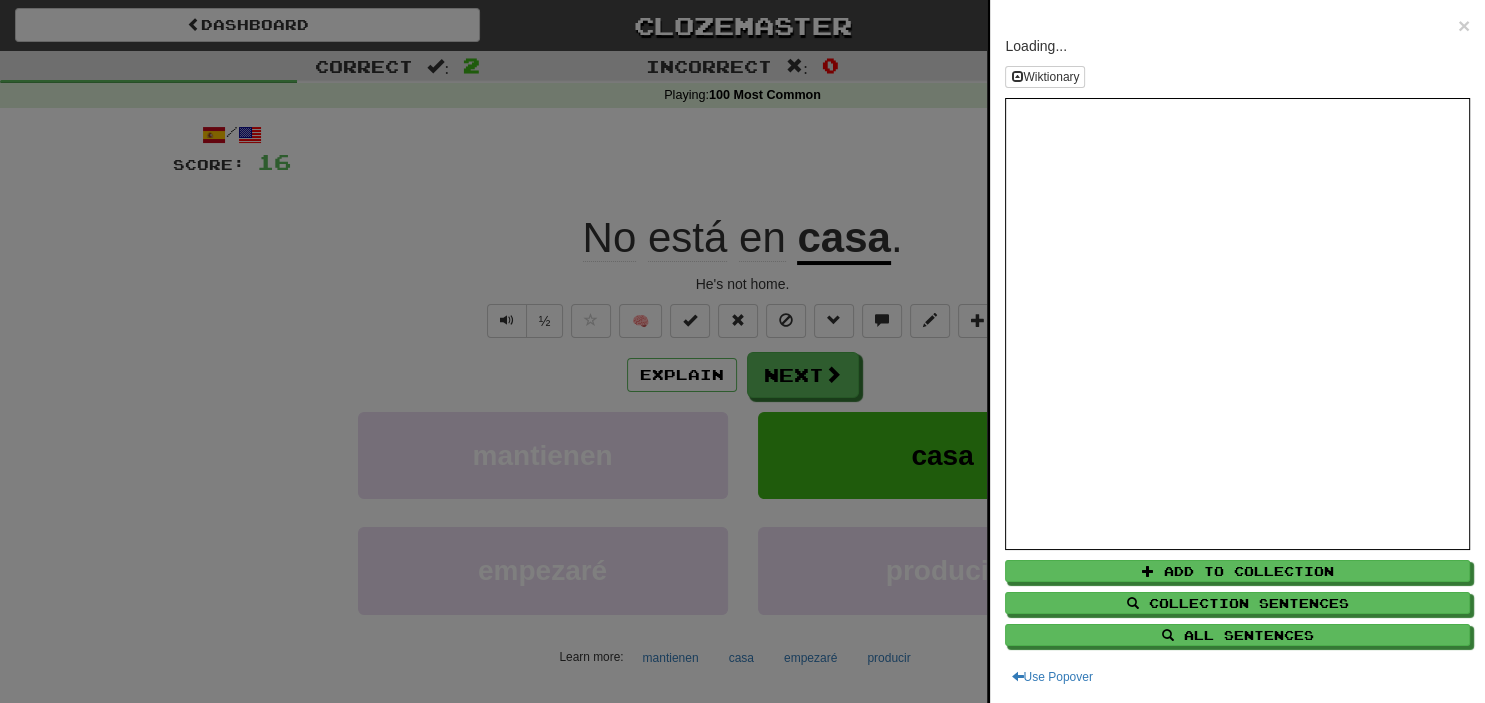 click at bounding box center [742, 351] 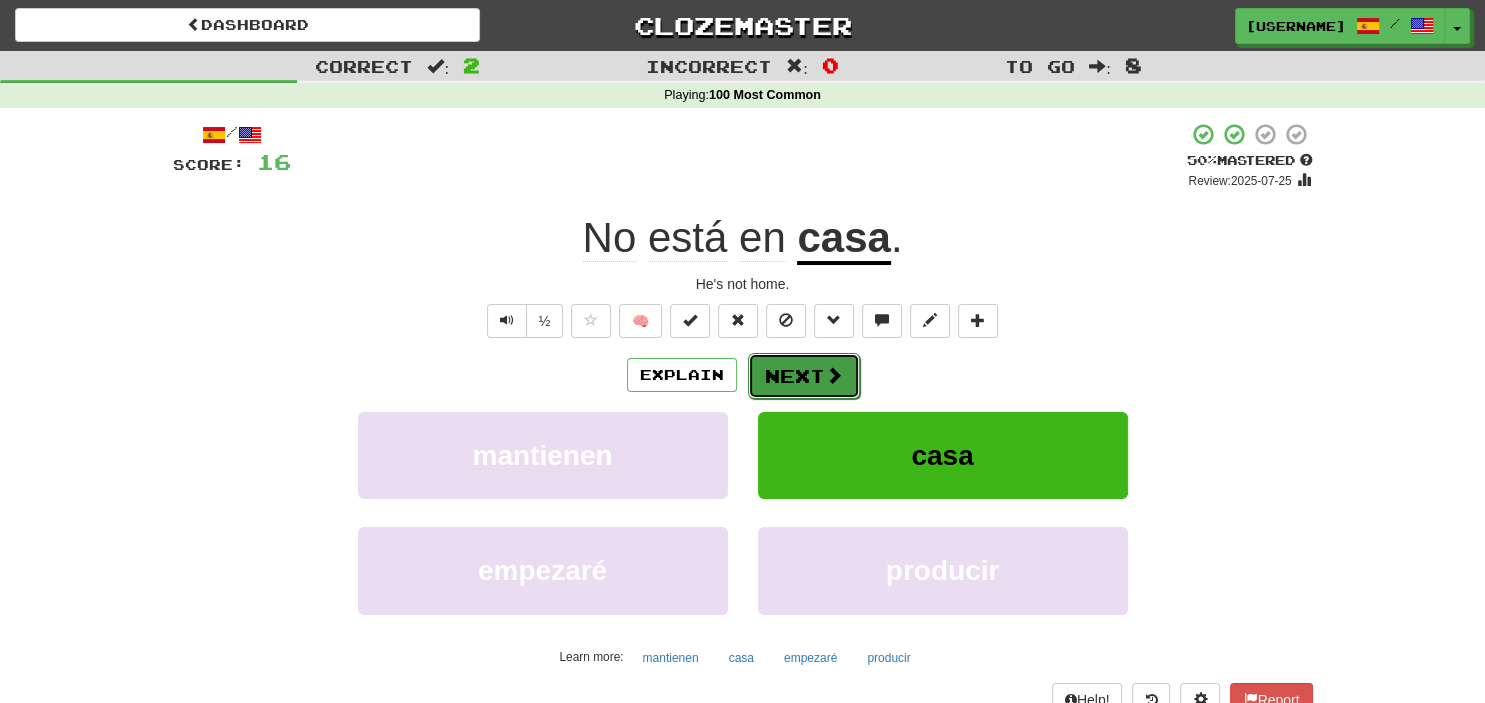 click on "Next" at bounding box center [804, 376] 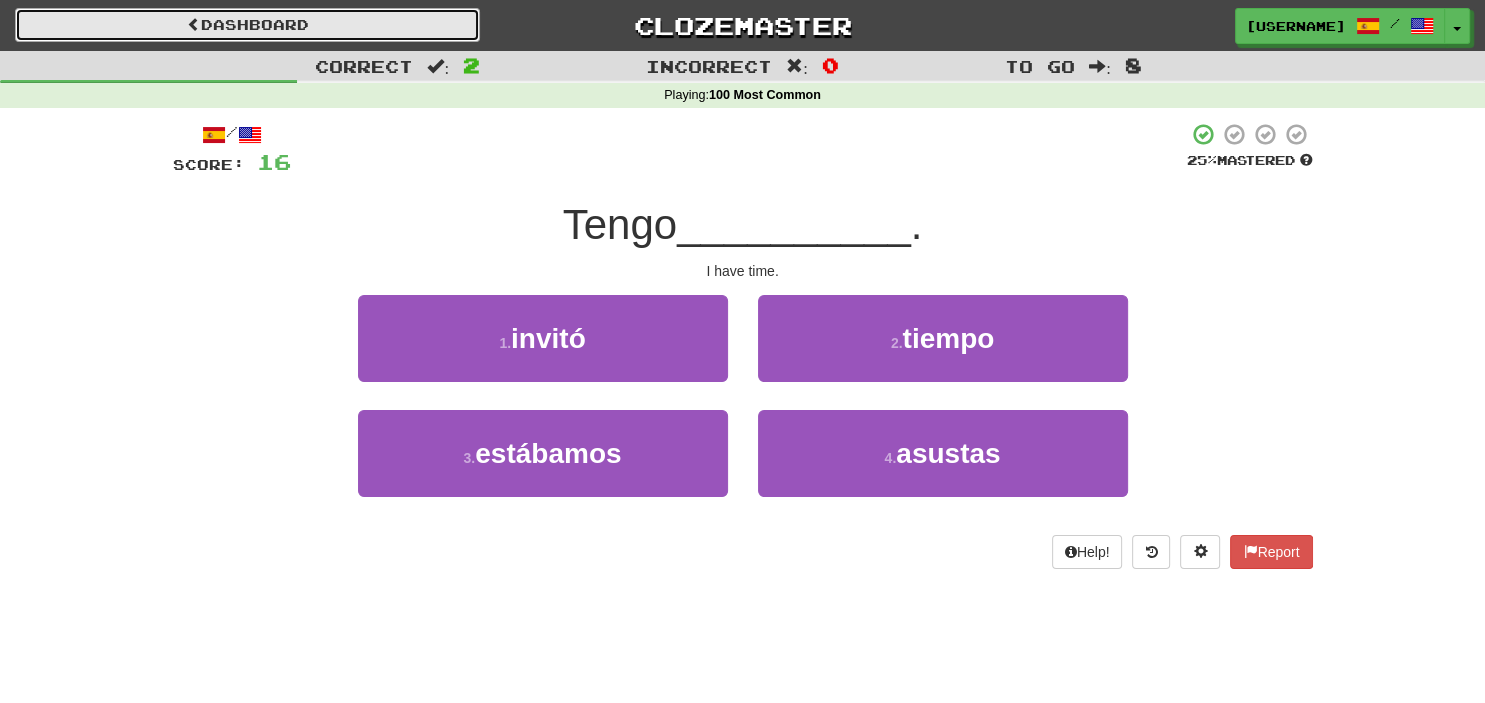 click on "Dashboard" at bounding box center [247, 25] 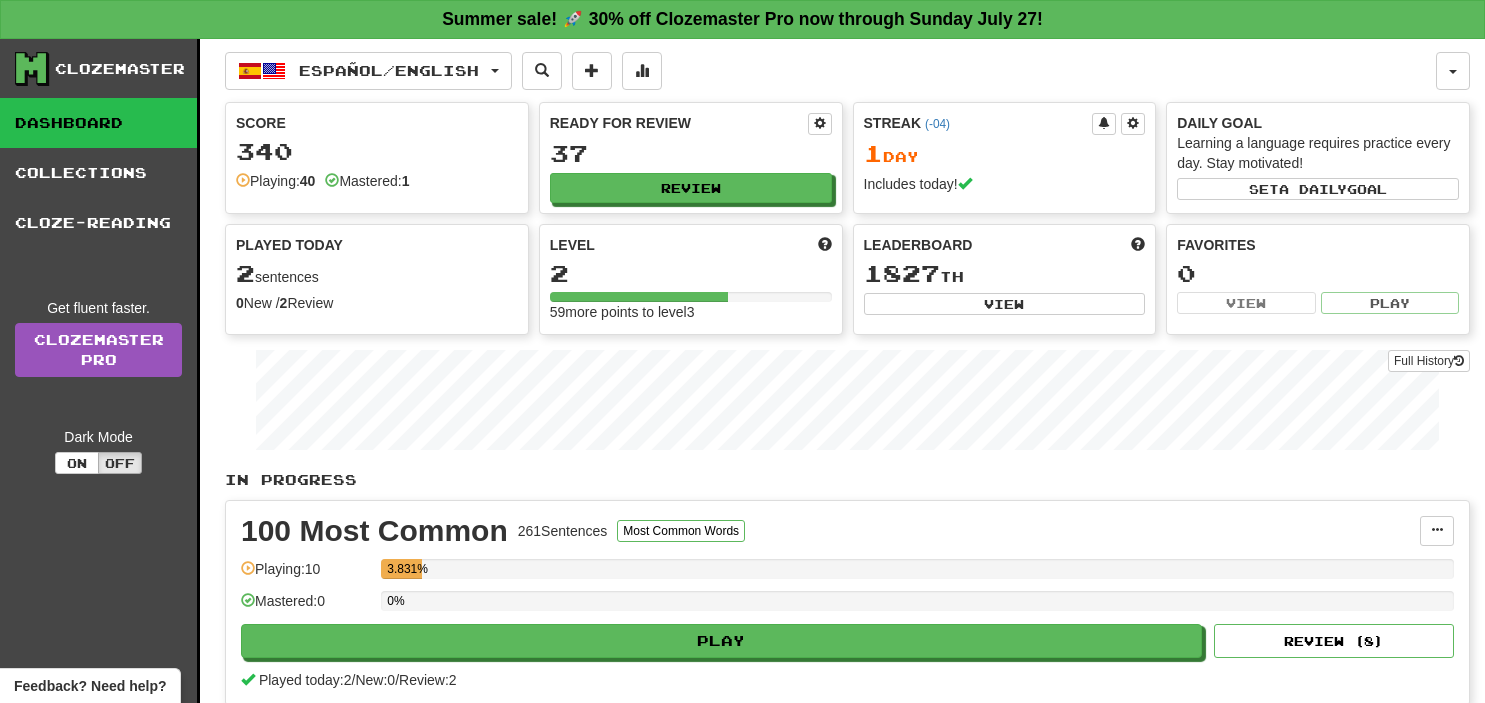 scroll, scrollTop: 0, scrollLeft: 0, axis: both 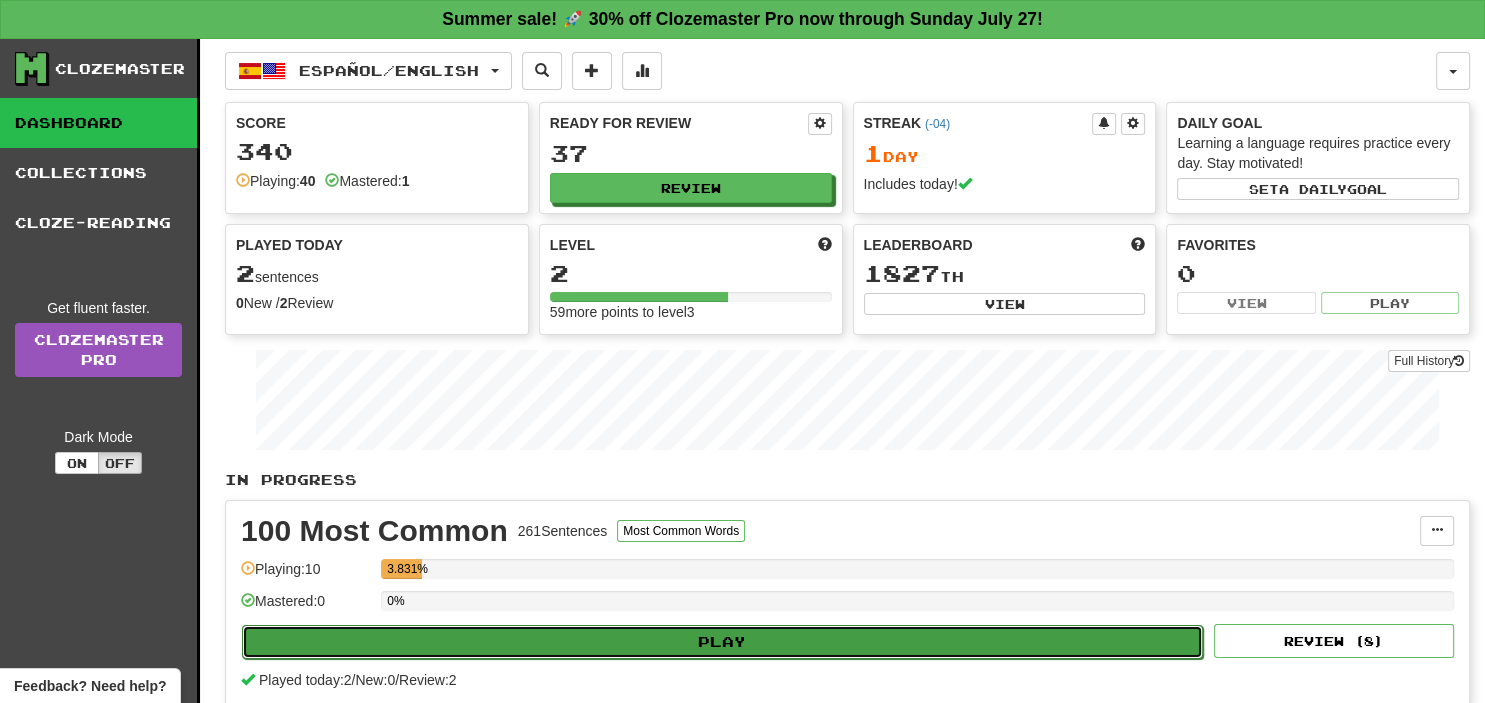 click on "Play" at bounding box center (722, 642) 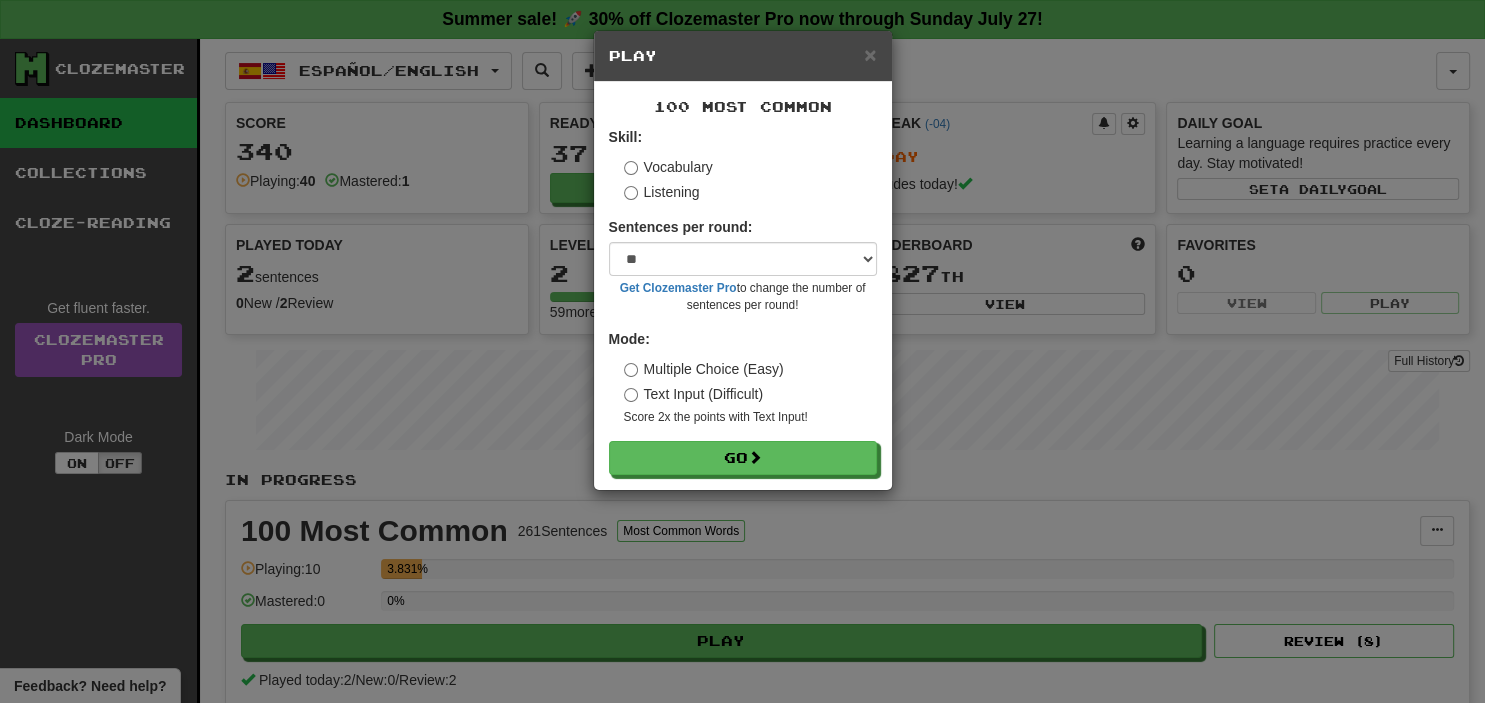 click on "Listening" at bounding box center [662, 192] 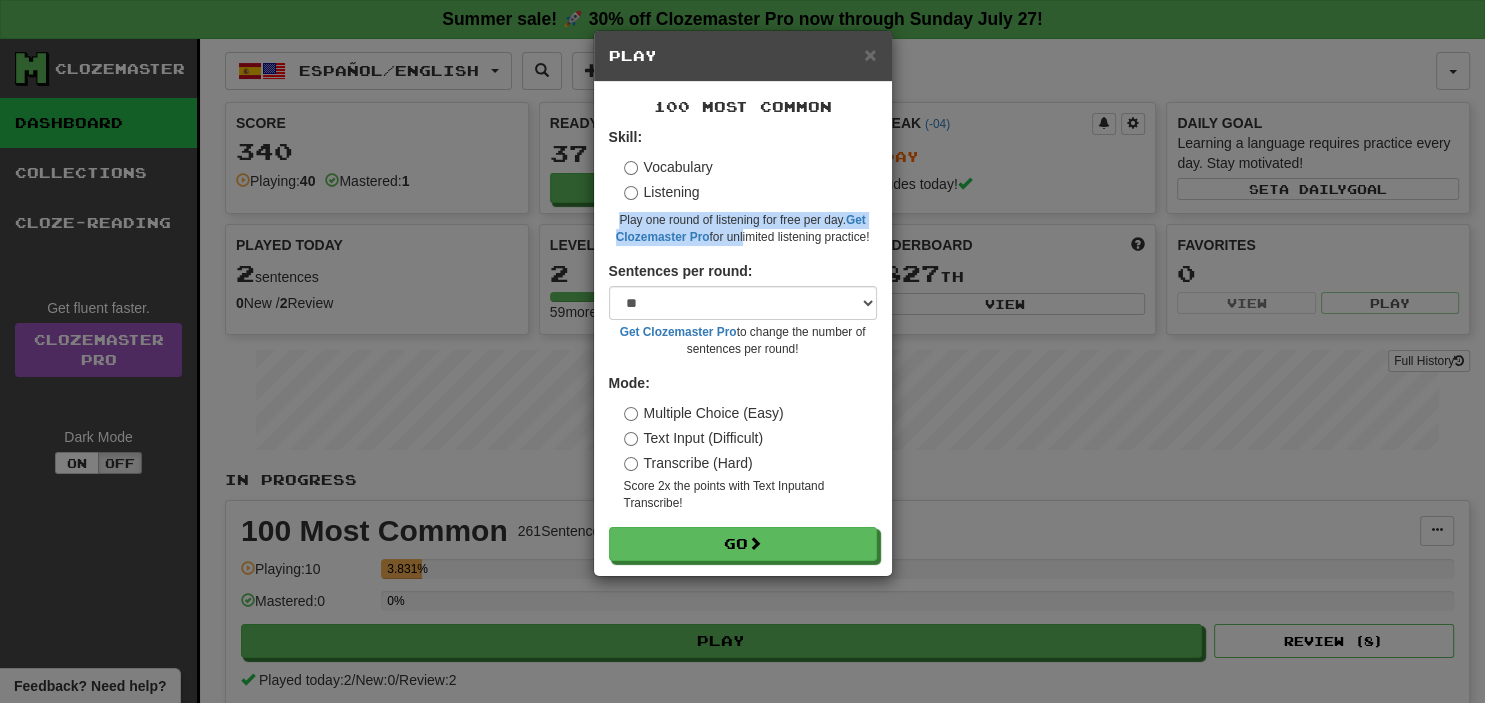 drag, startPoint x: 738, startPoint y: 242, endPoint x: 629, endPoint y: 230, distance: 109.65856 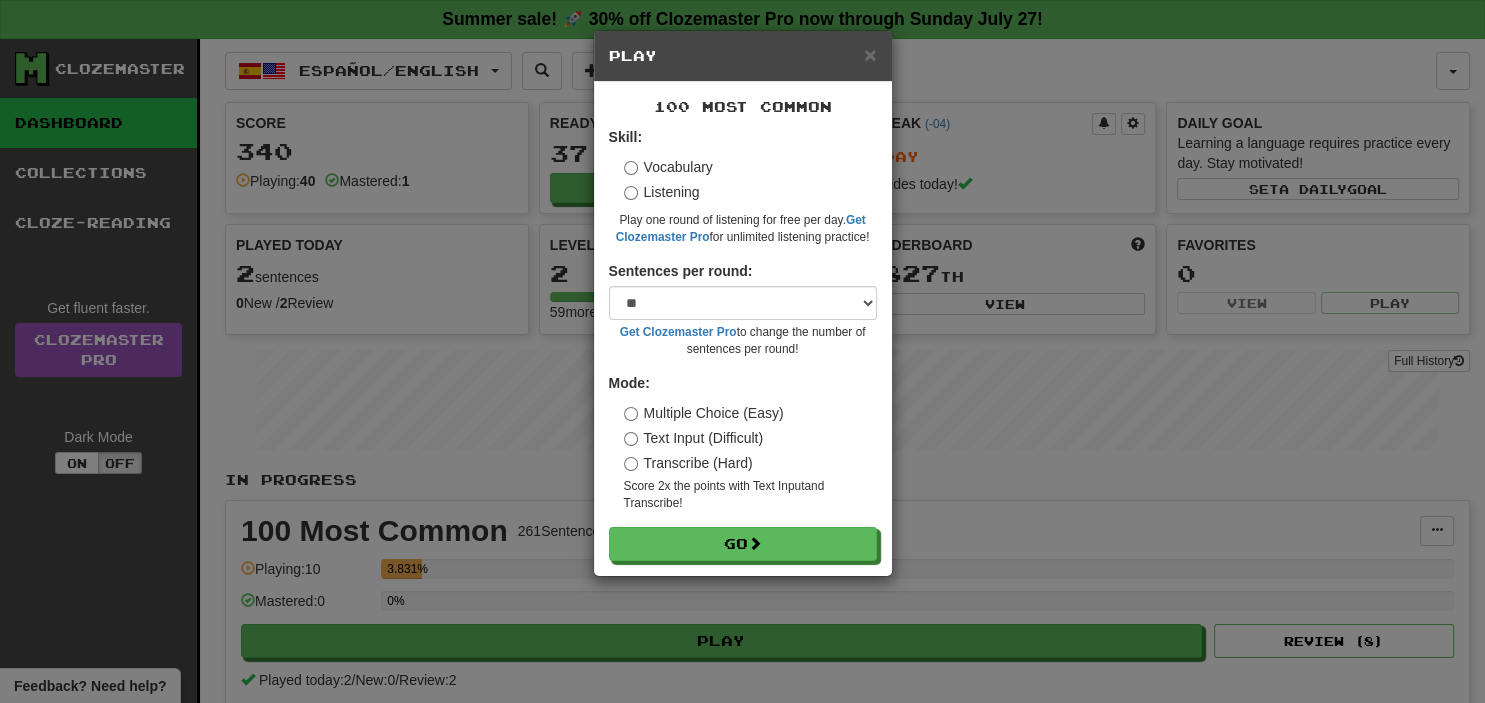 click on "Play one round of listening for free per day.  Get Clozemaster Pro  for unlimited listening practice!" at bounding box center [743, 229] 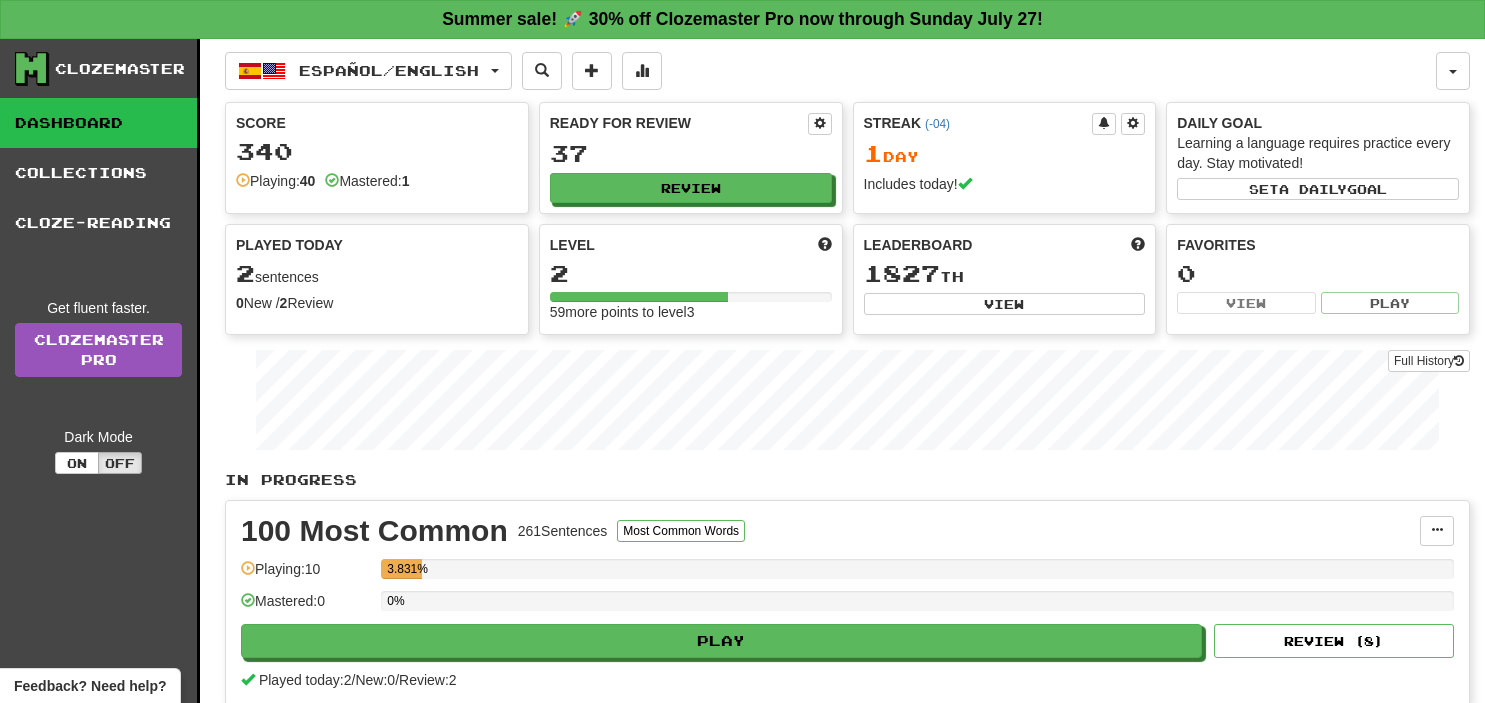 scroll, scrollTop: 0, scrollLeft: 0, axis: both 